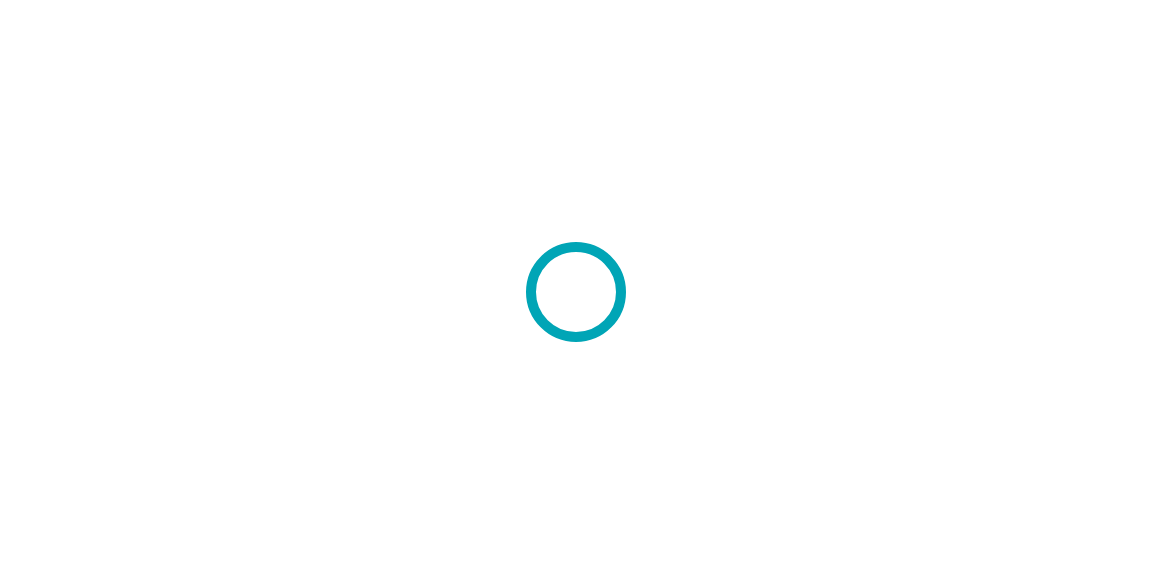 scroll, scrollTop: 0, scrollLeft: 0, axis: both 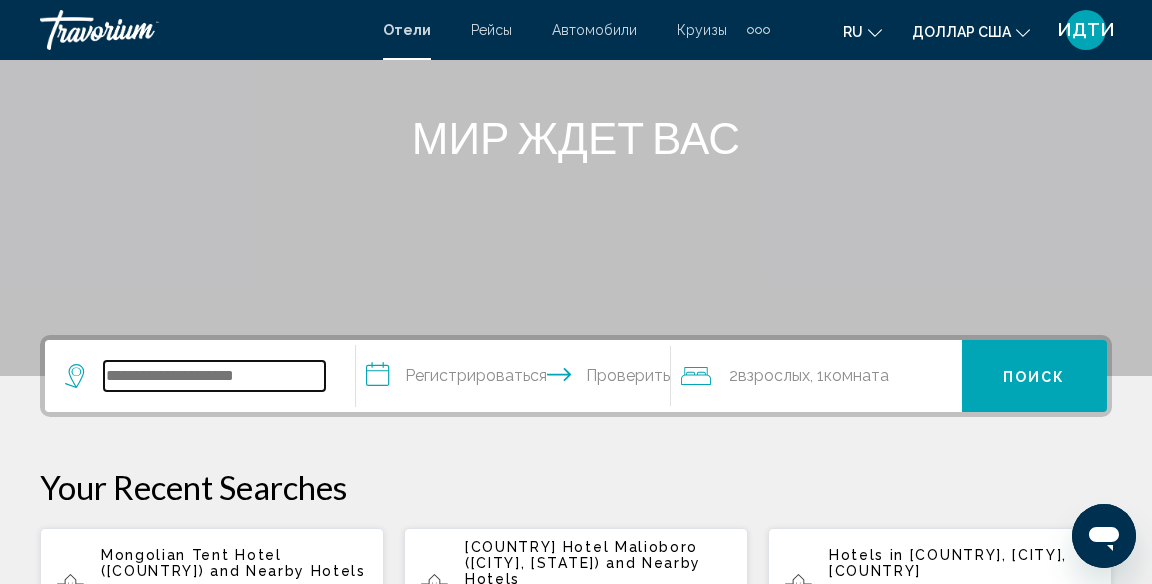click at bounding box center (214, 376) 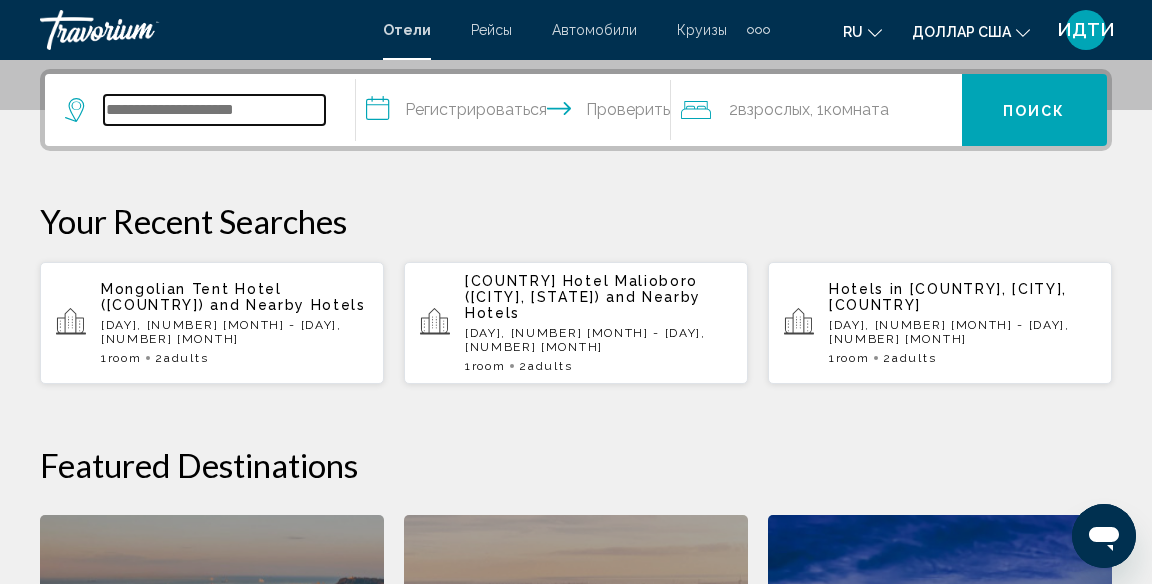 scroll, scrollTop: 494, scrollLeft: 0, axis: vertical 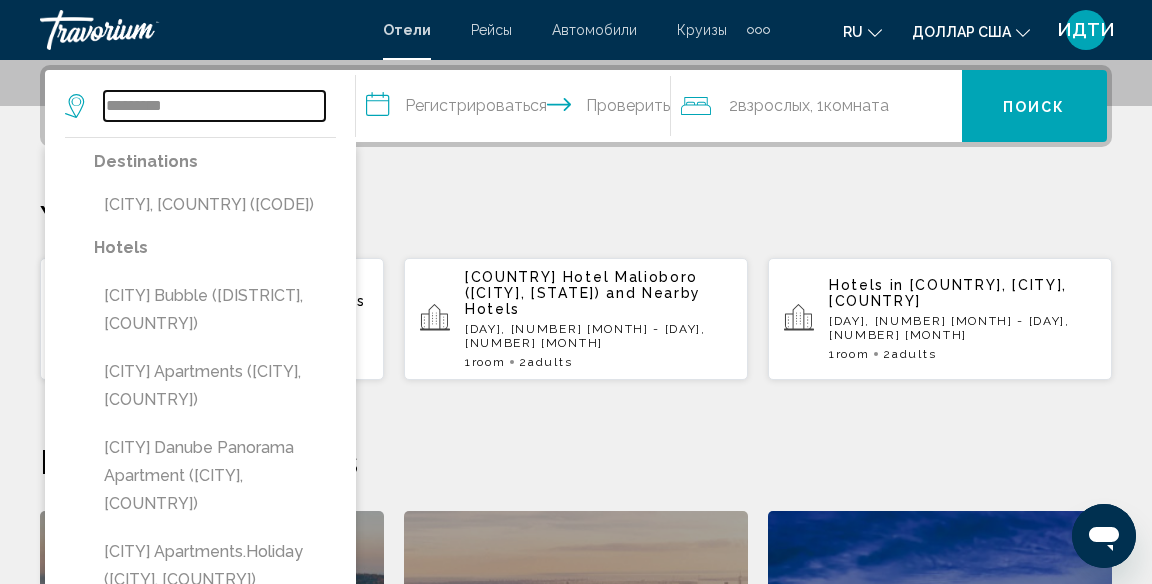 type on "********" 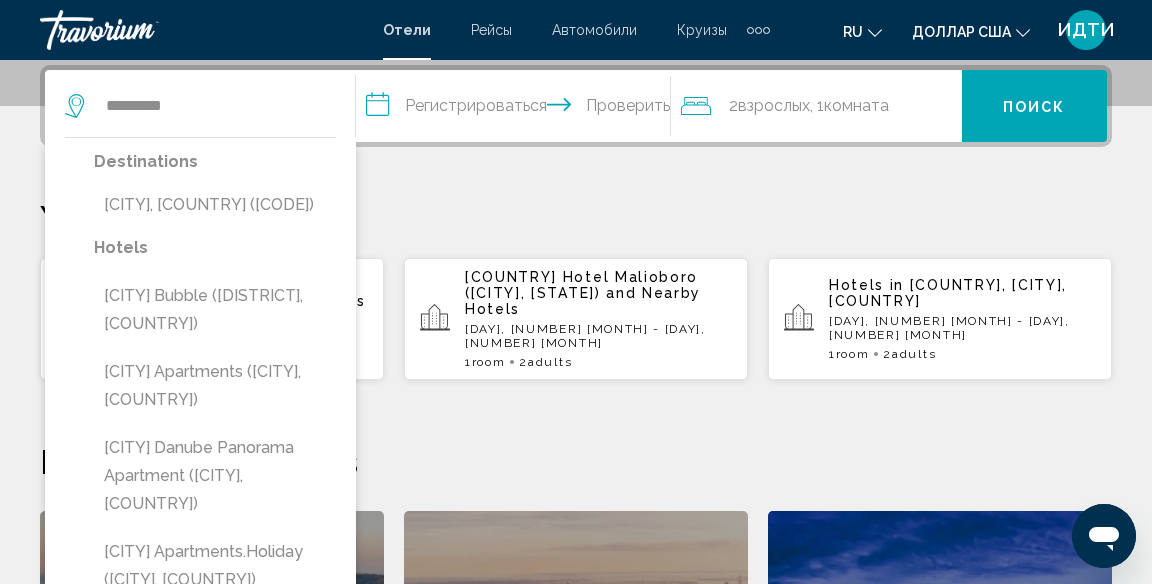 click on "**********" at bounding box center (517, 109) 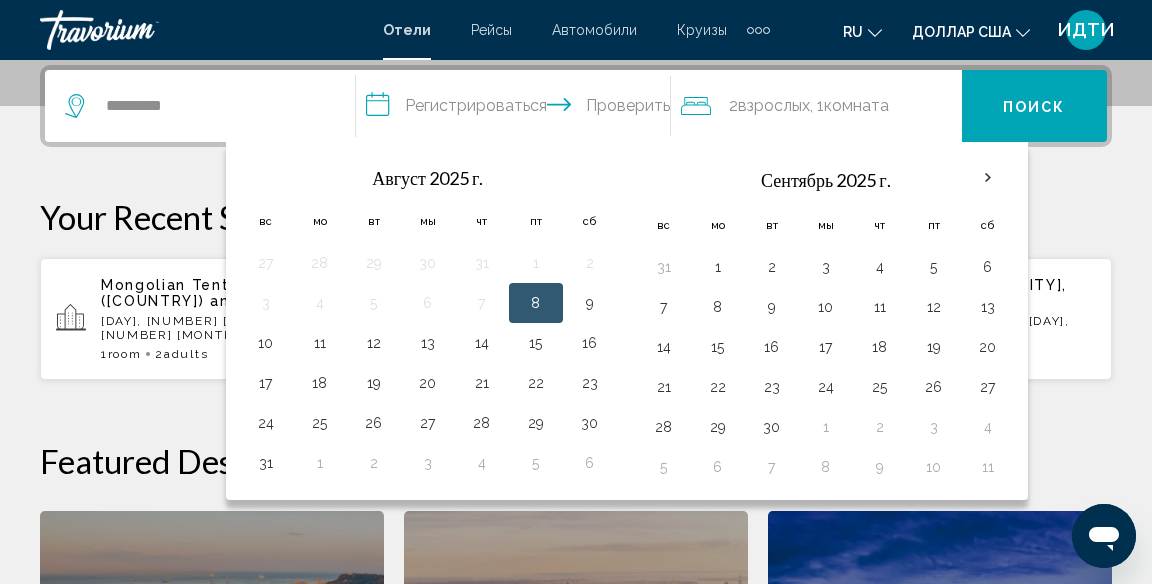 click at bounding box center [988, 178] 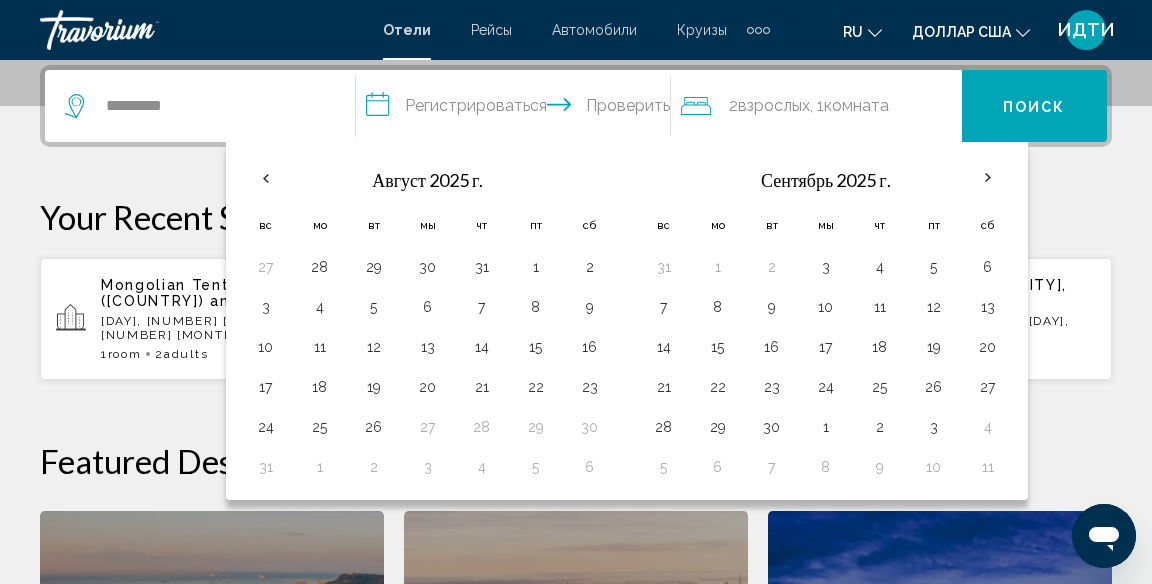 click at bounding box center [988, 178] 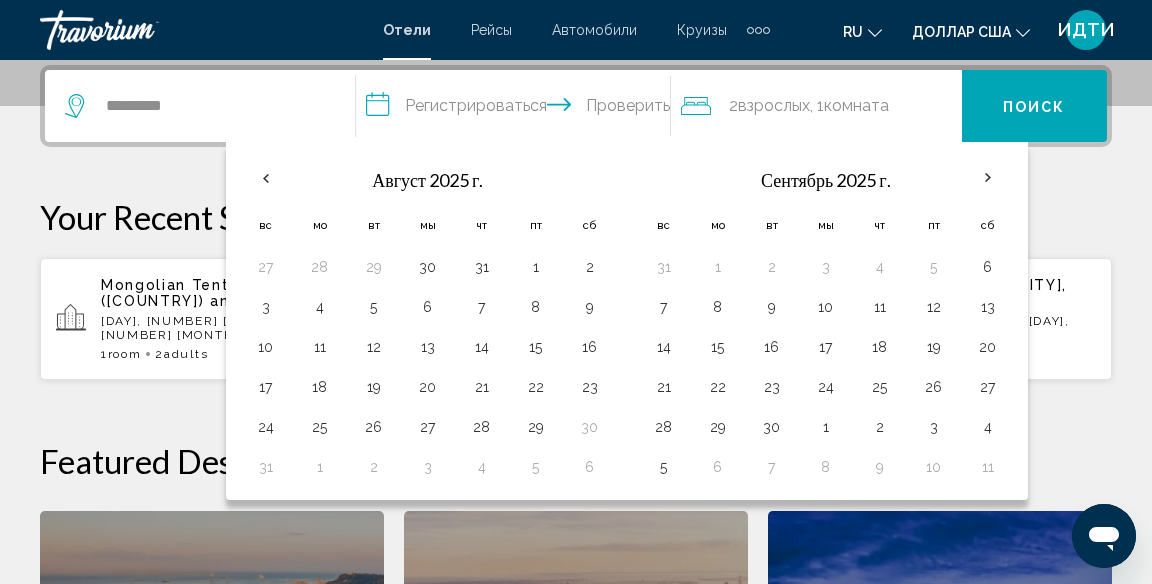 click at bounding box center (988, 178) 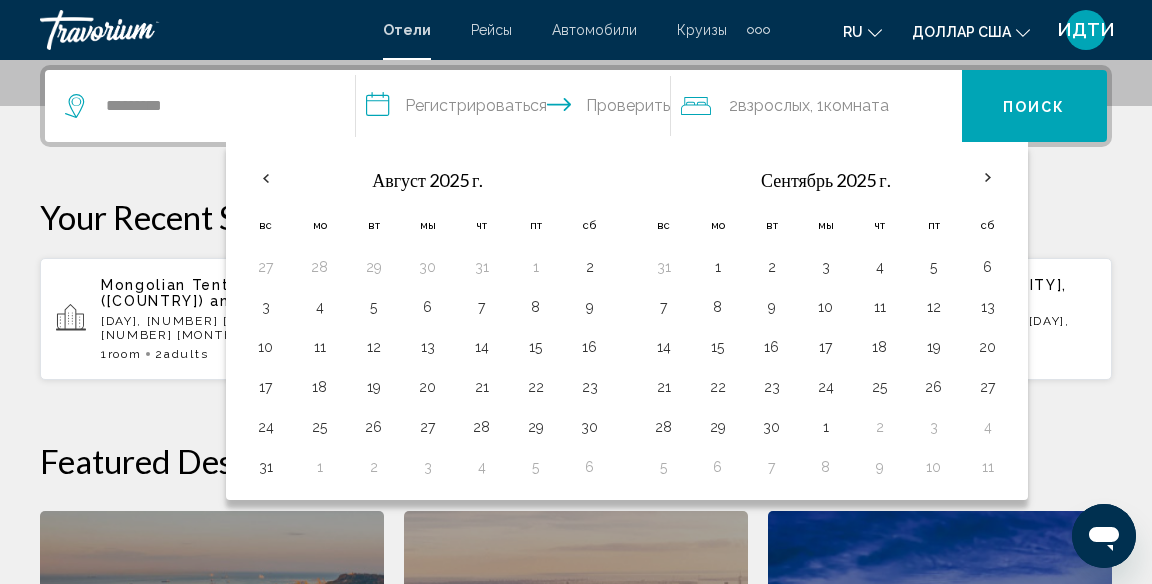 click on "13" at bounding box center (988, 307) 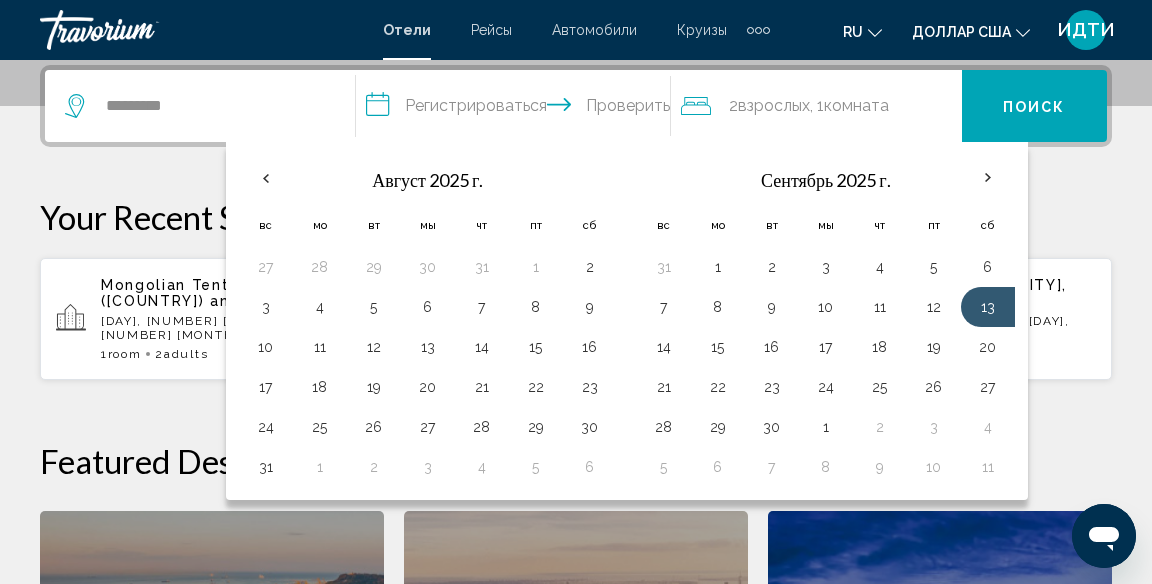click on "16" at bounding box center (772, 347) 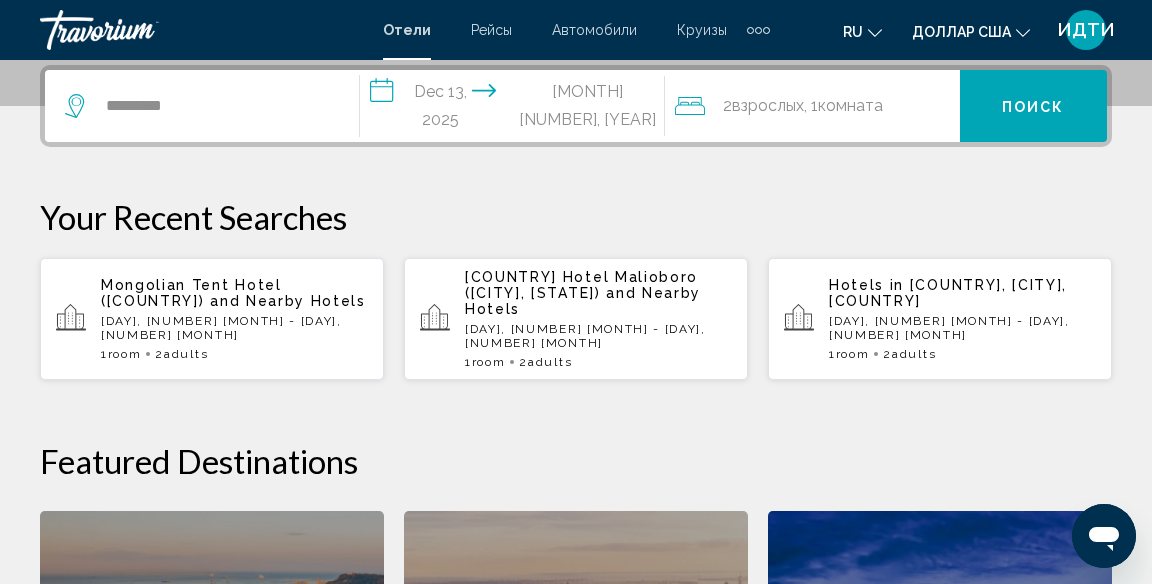 click on "**********" at bounding box center [516, 109] 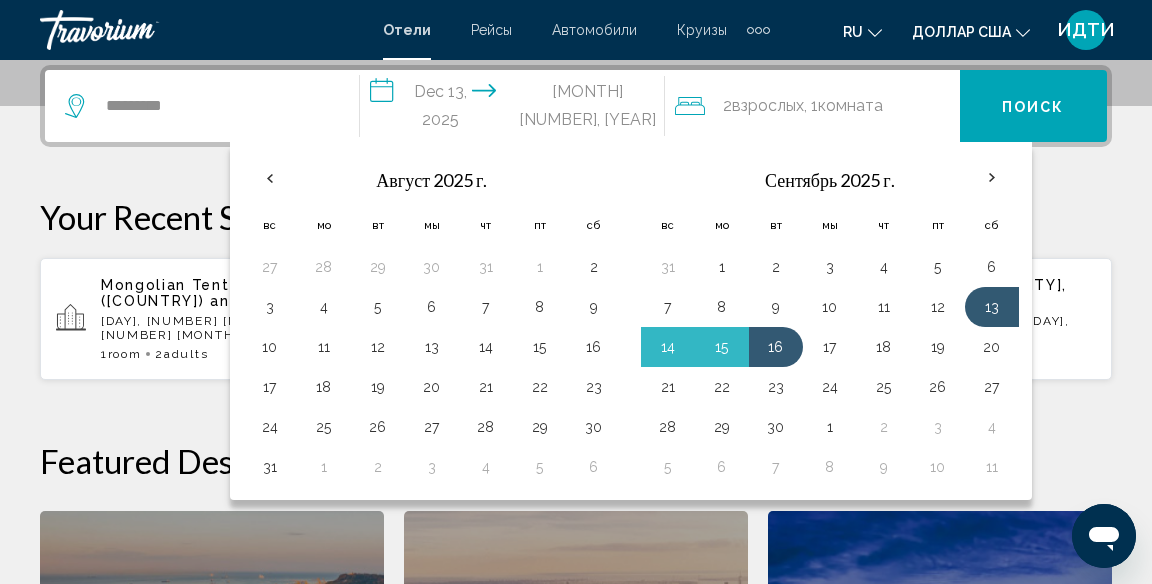 click at bounding box center (270, 178) 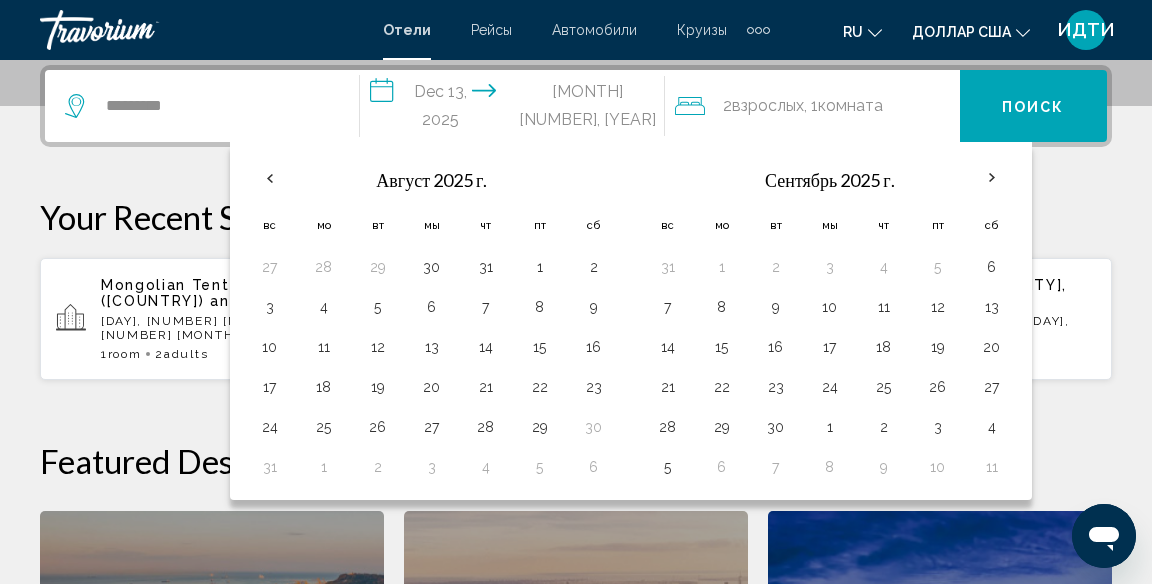 click on "13" at bounding box center (992, 307) 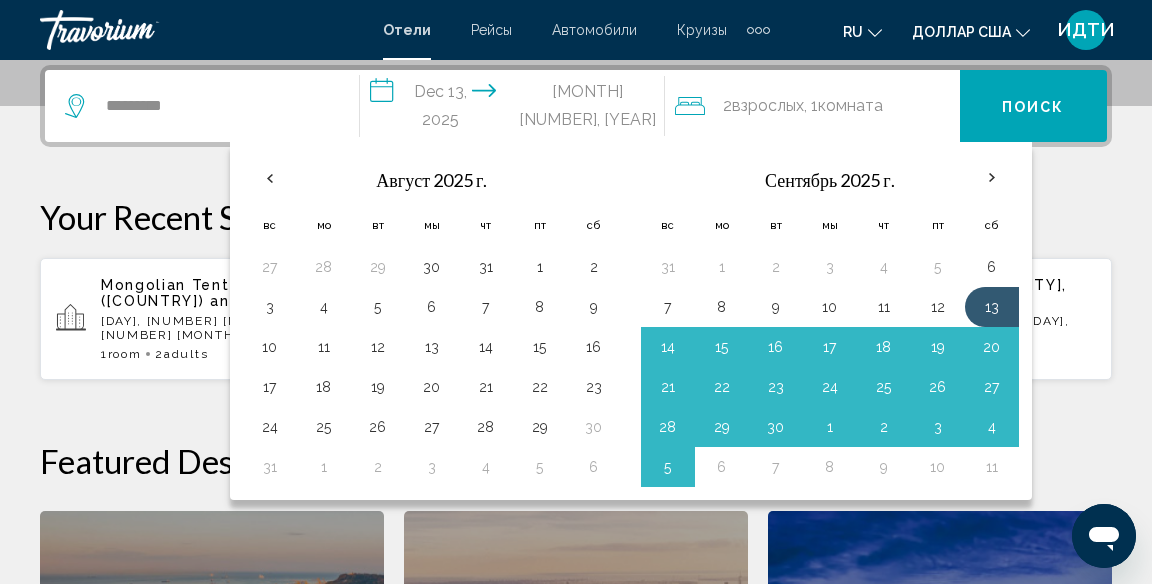 click on "16" at bounding box center [776, 347] 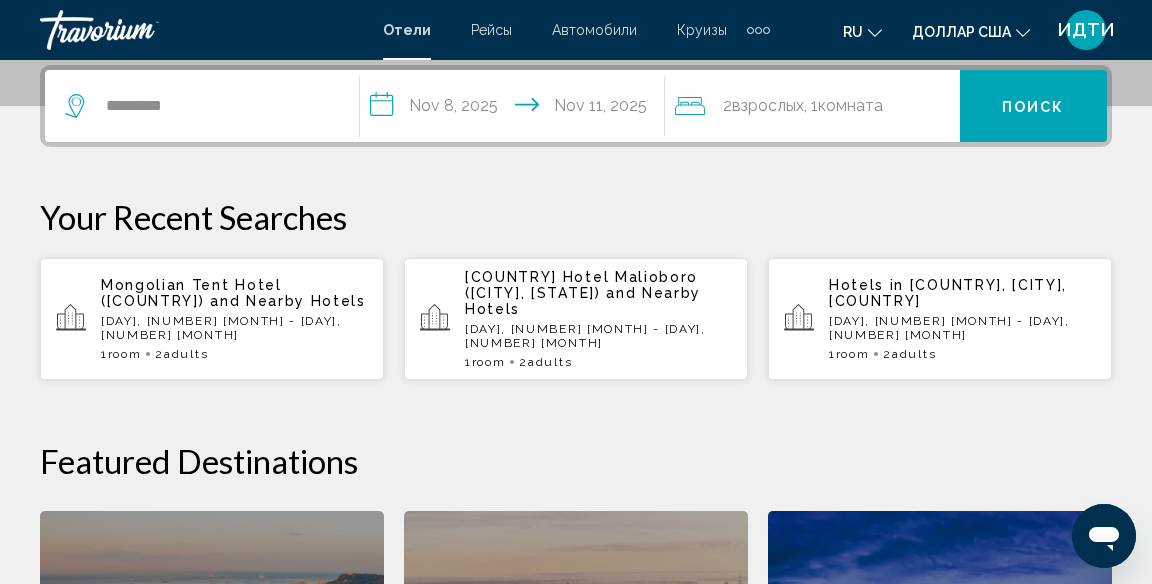 click on "**********" at bounding box center [516, 109] 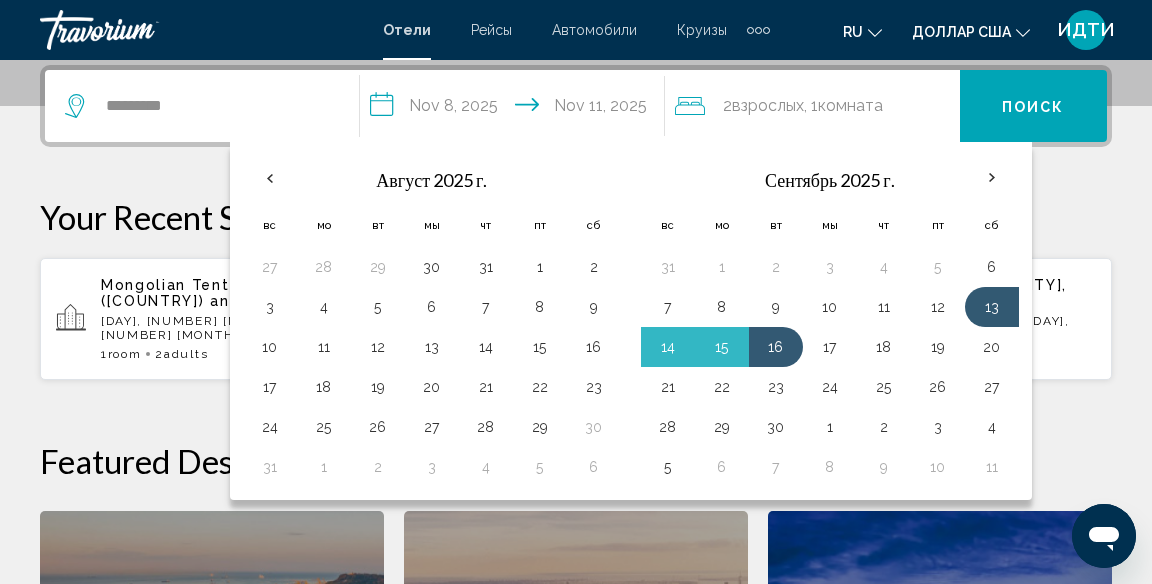 click on "13" at bounding box center [992, 307] 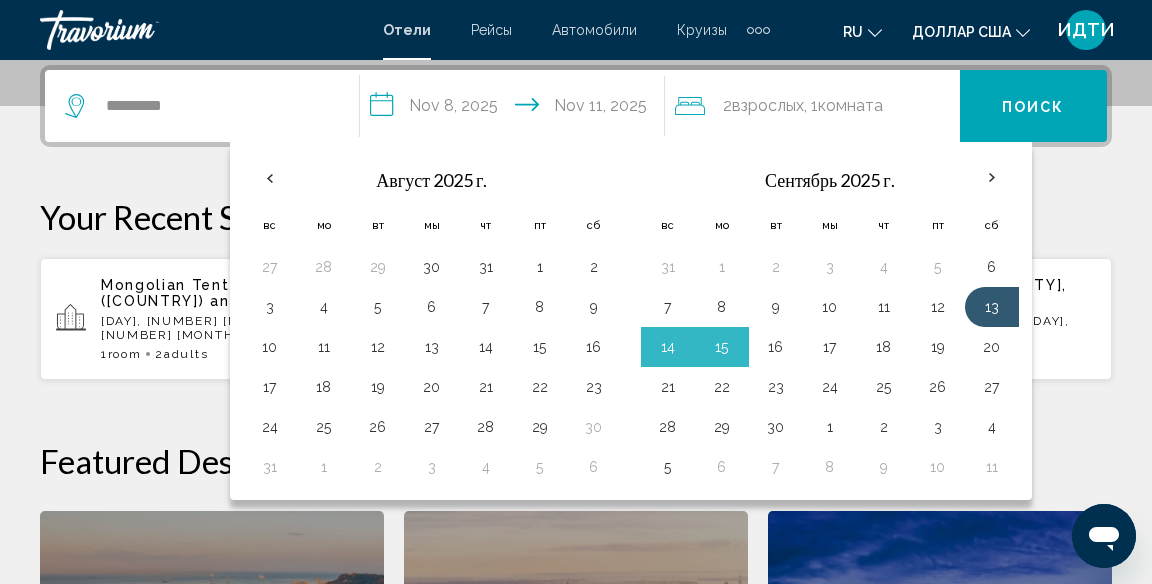 click on "13" at bounding box center [992, 307] 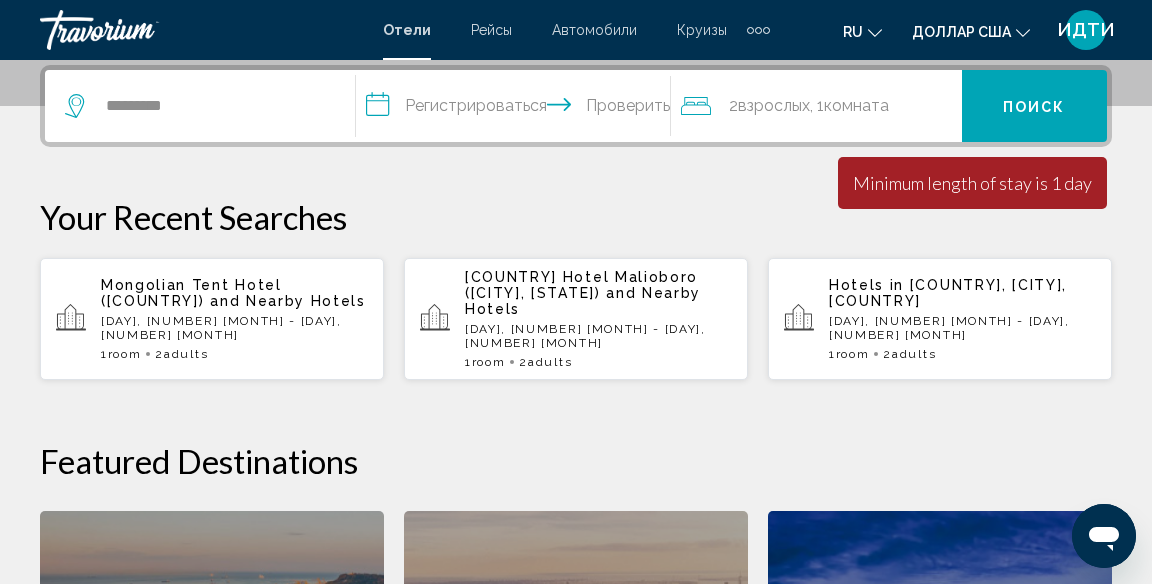 click on "**********" at bounding box center (517, 109) 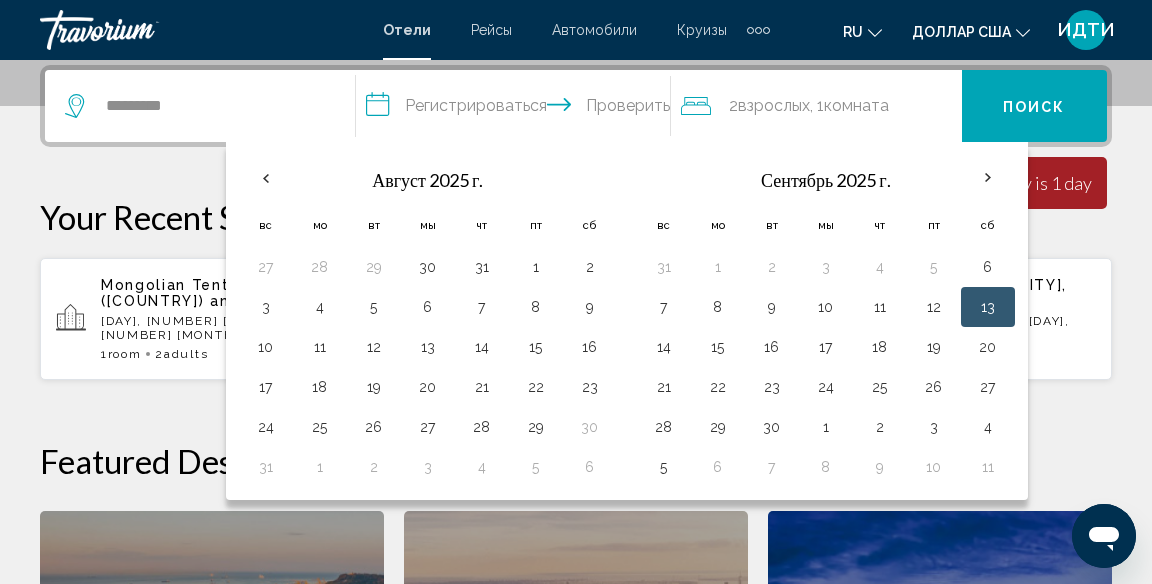 click on "13" at bounding box center (988, 307) 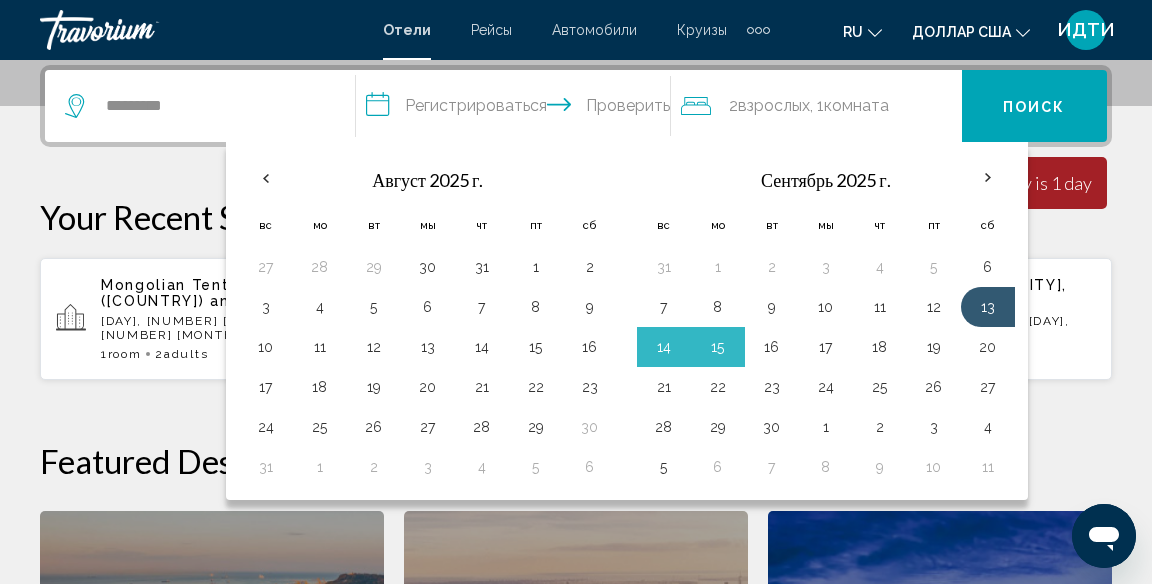 click on "16" at bounding box center (772, 347) 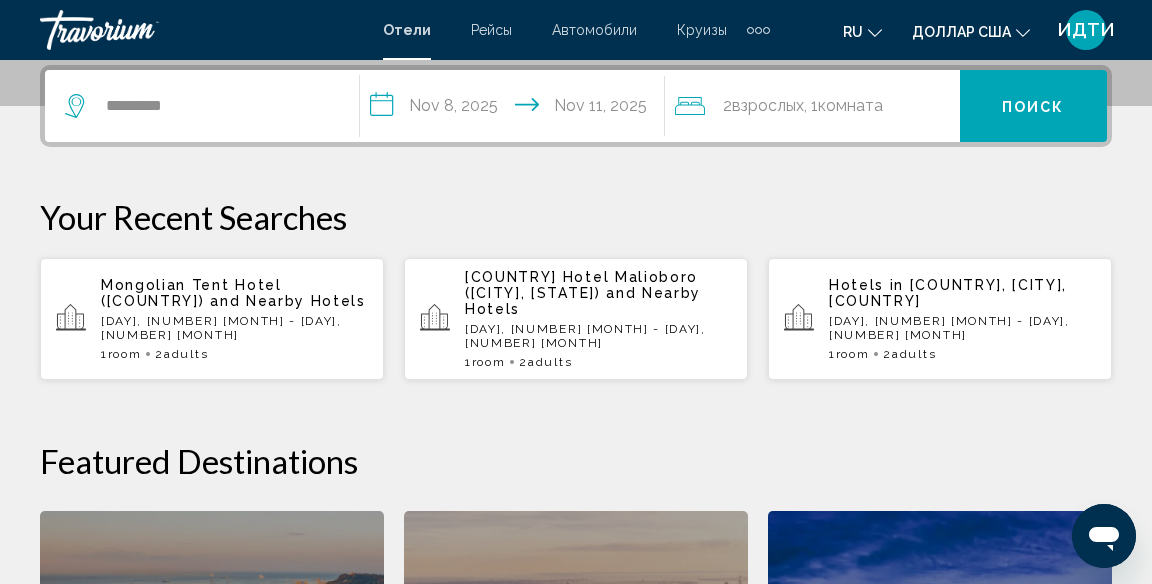 click on "**********" at bounding box center (516, 109) 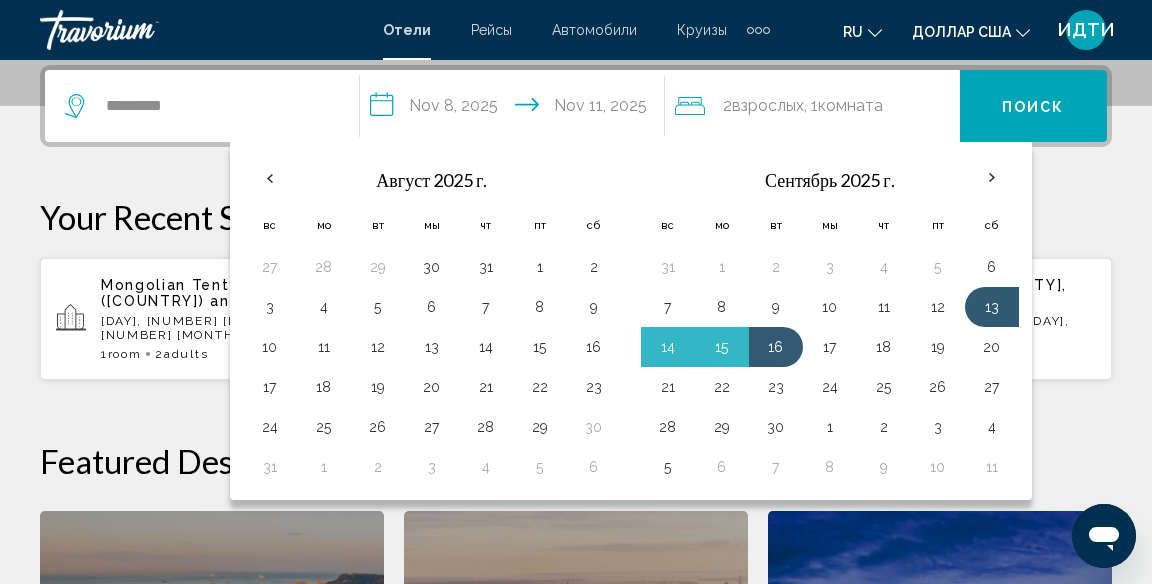 click on "Your Recent Searches" at bounding box center (576, 217) 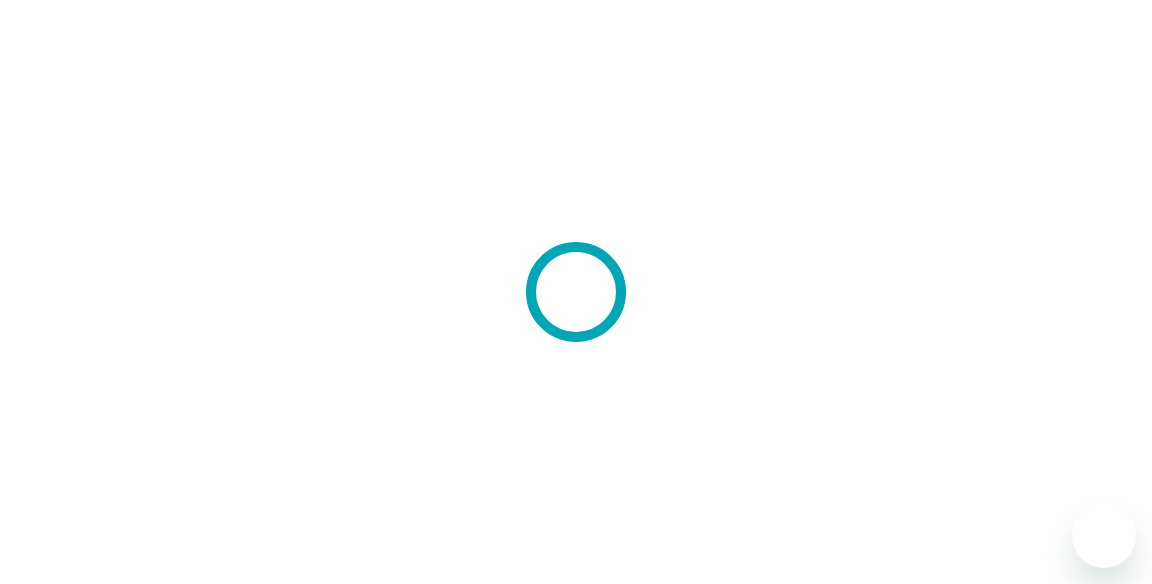 scroll, scrollTop: 0, scrollLeft: 0, axis: both 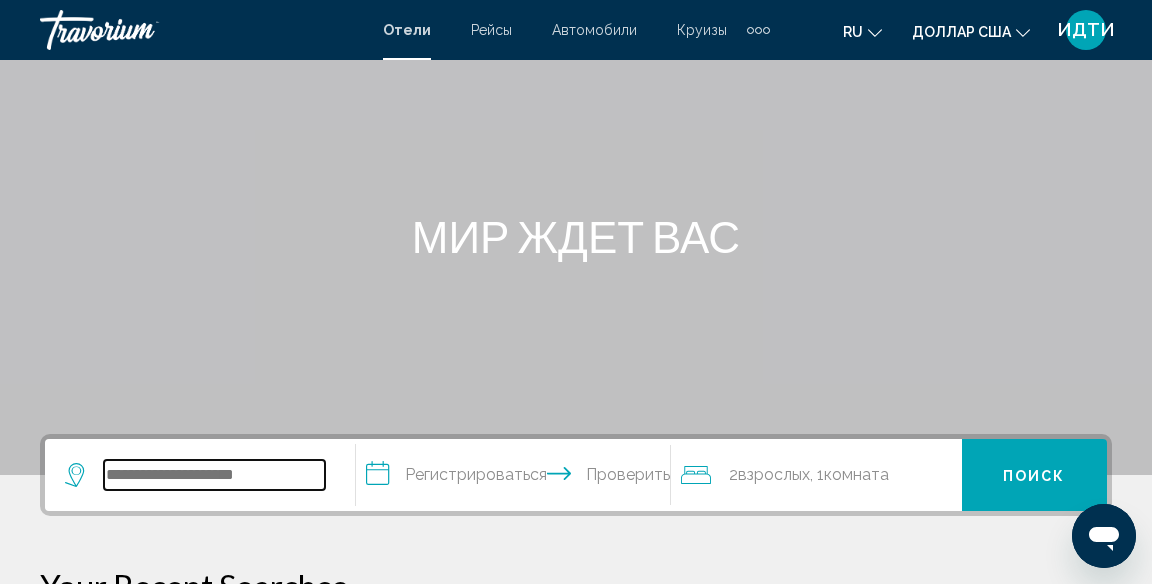 click at bounding box center [214, 475] 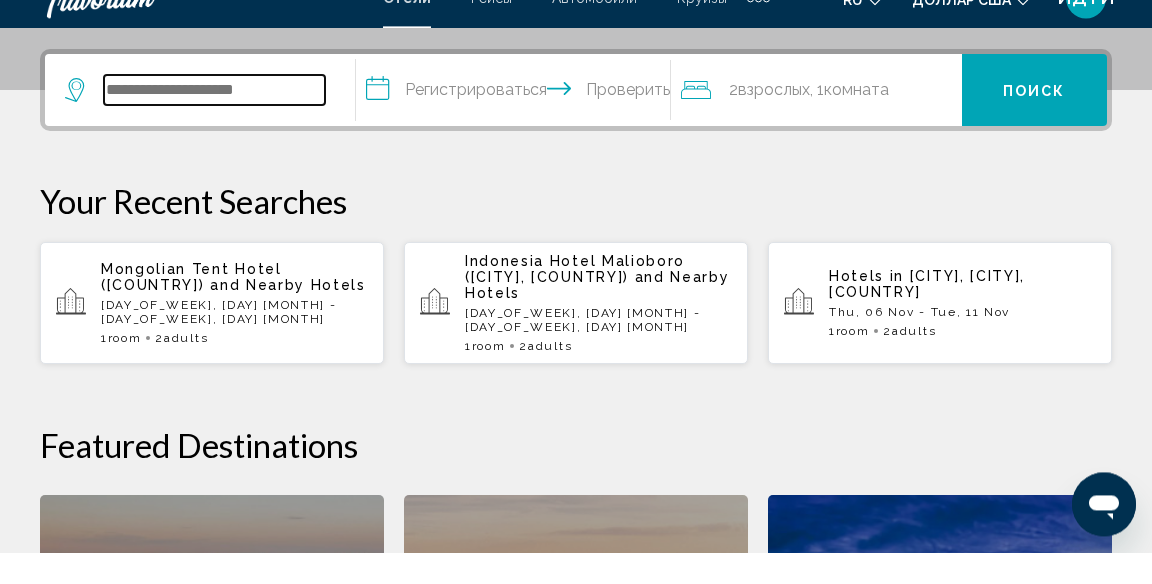 scroll, scrollTop: 493, scrollLeft: 0, axis: vertical 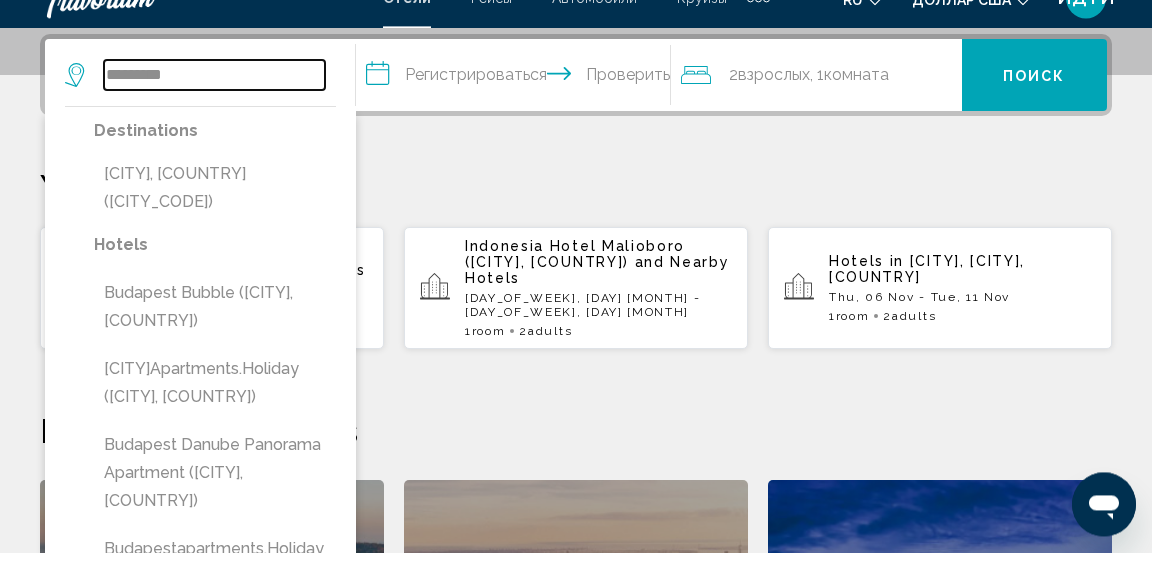 type on "********" 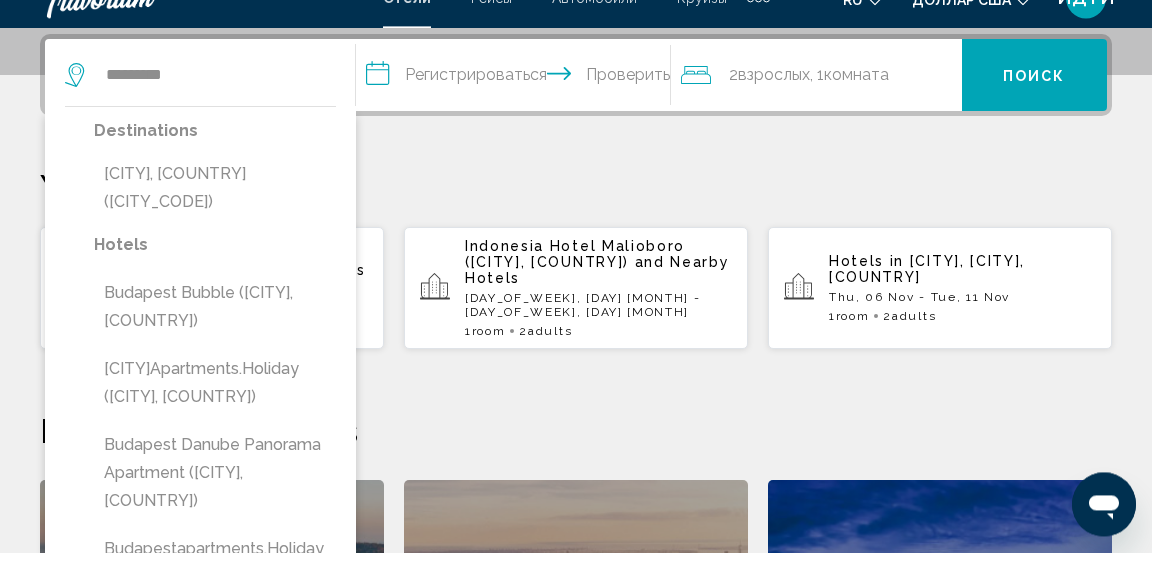 click on "**********" at bounding box center (517, 110) 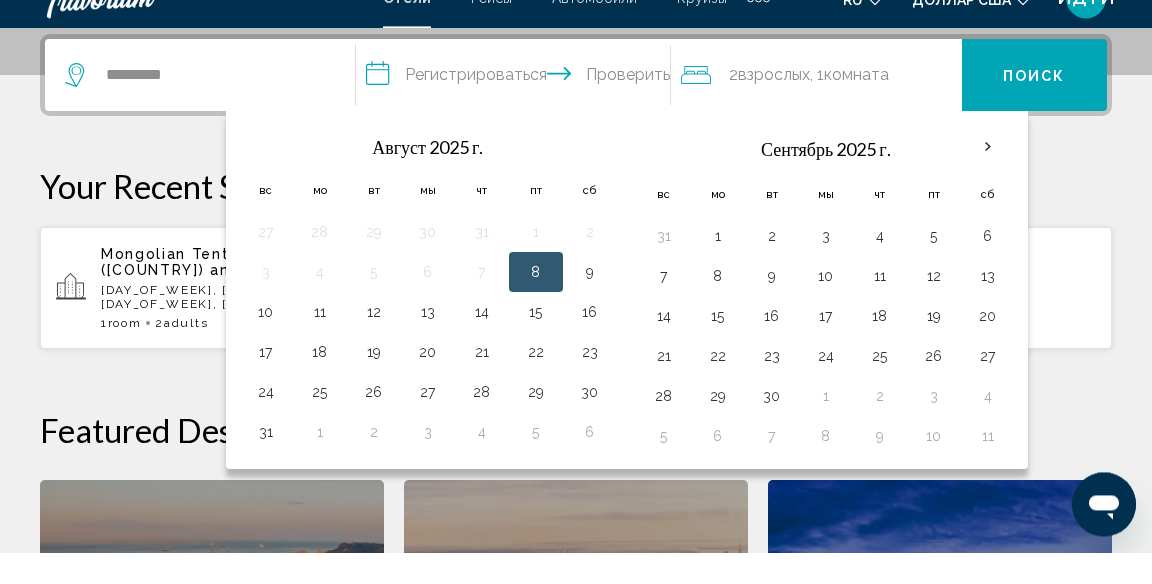 scroll, scrollTop: 494, scrollLeft: 0, axis: vertical 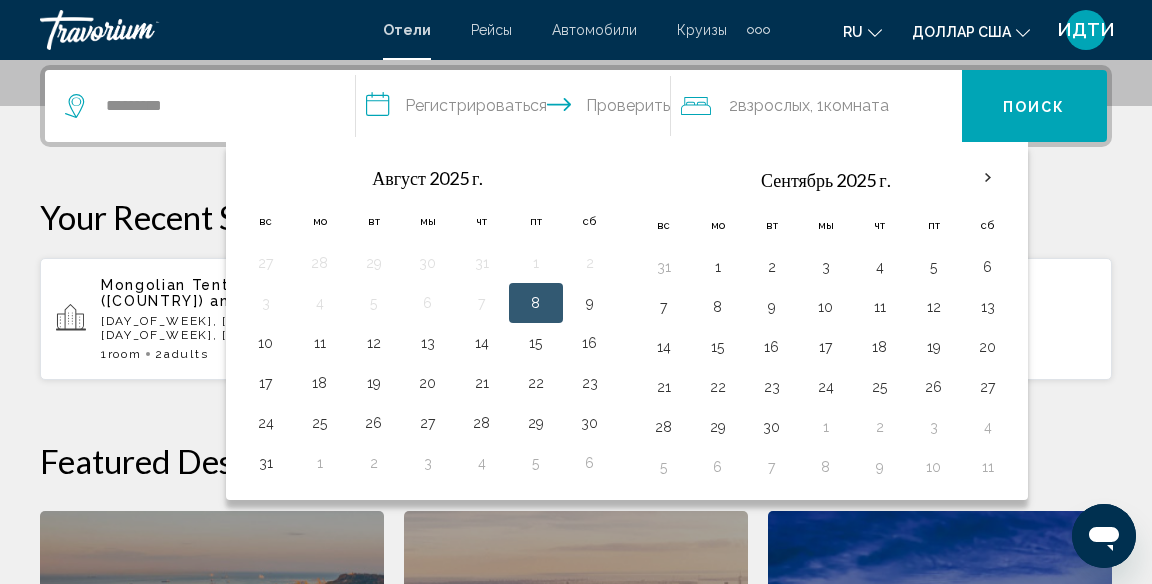 click at bounding box center [988, 178] 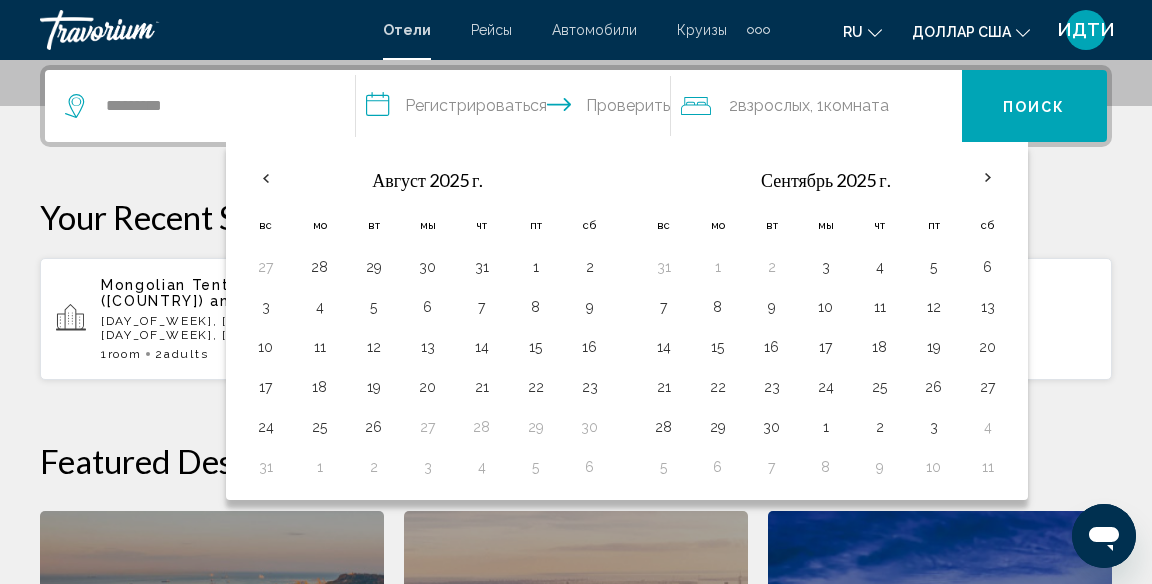 click at bounding box center (988, 178) 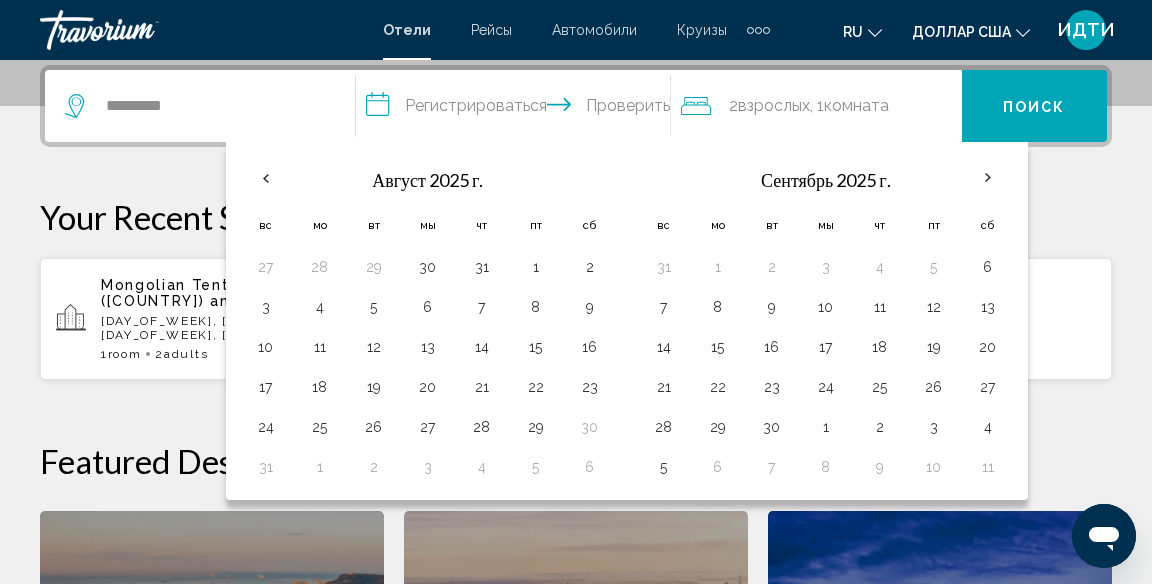 click on "13" at bounding box center [988, 307] 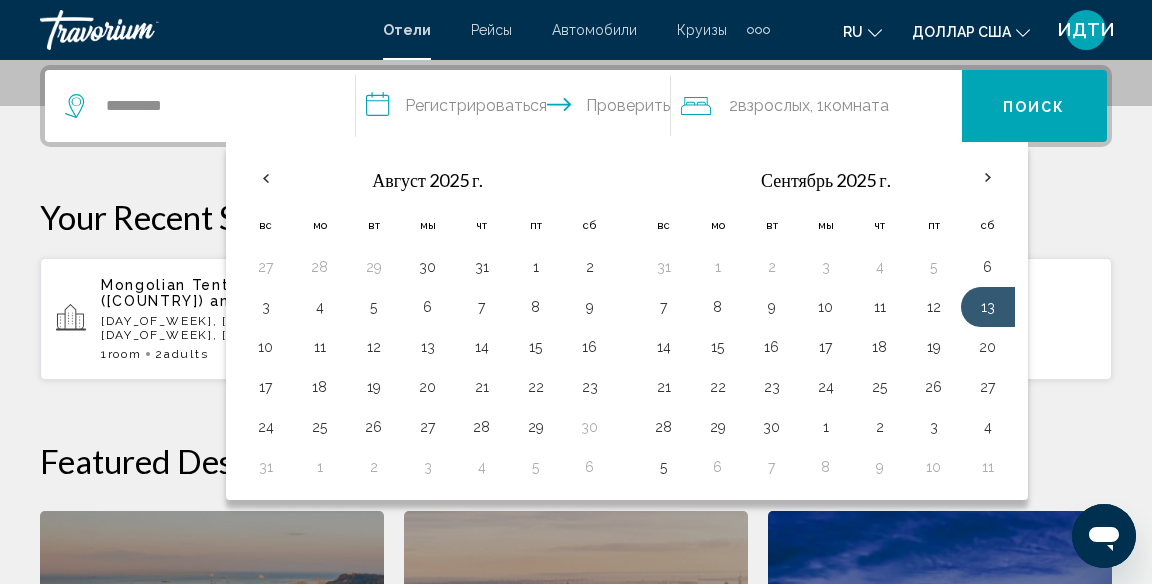 click on "16" at bounding box center (772, 347) 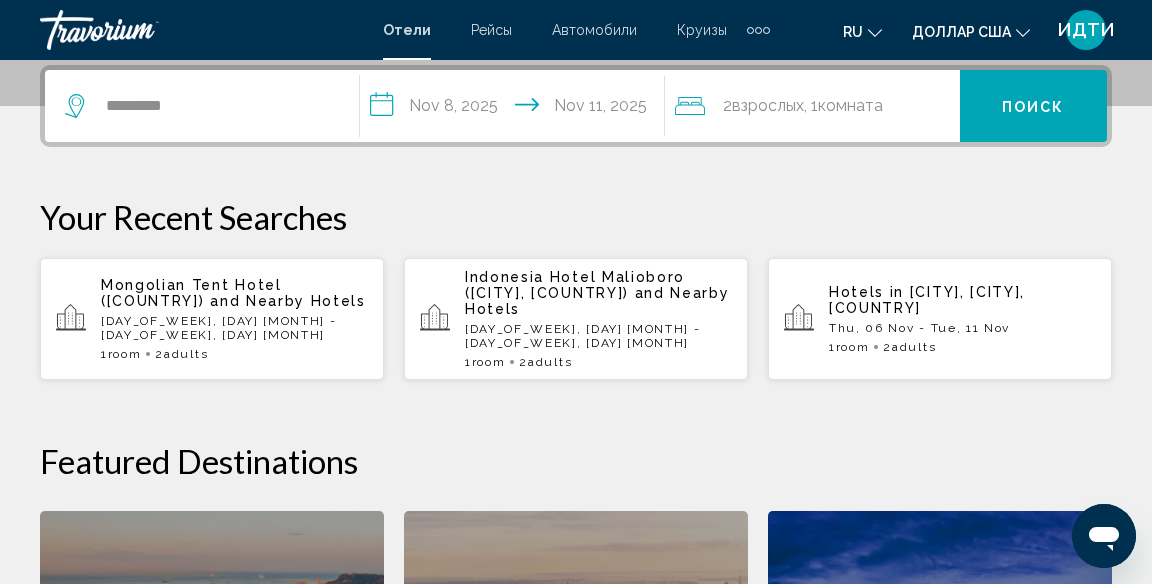 click on "**********" at bounding box center [516, 109] 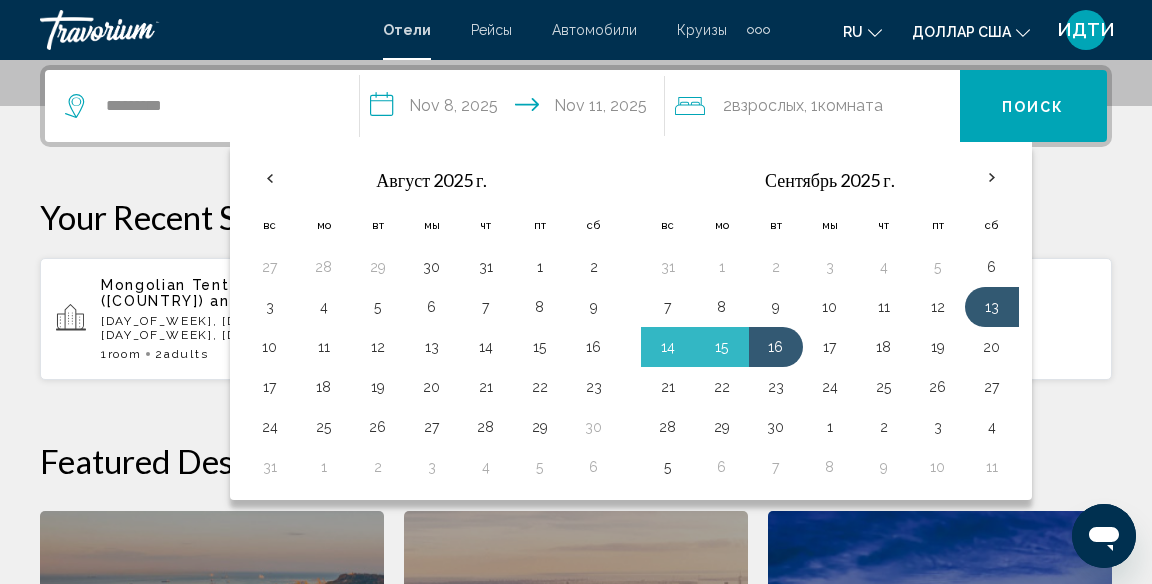 click on "13" at bounding box center [992, 307] 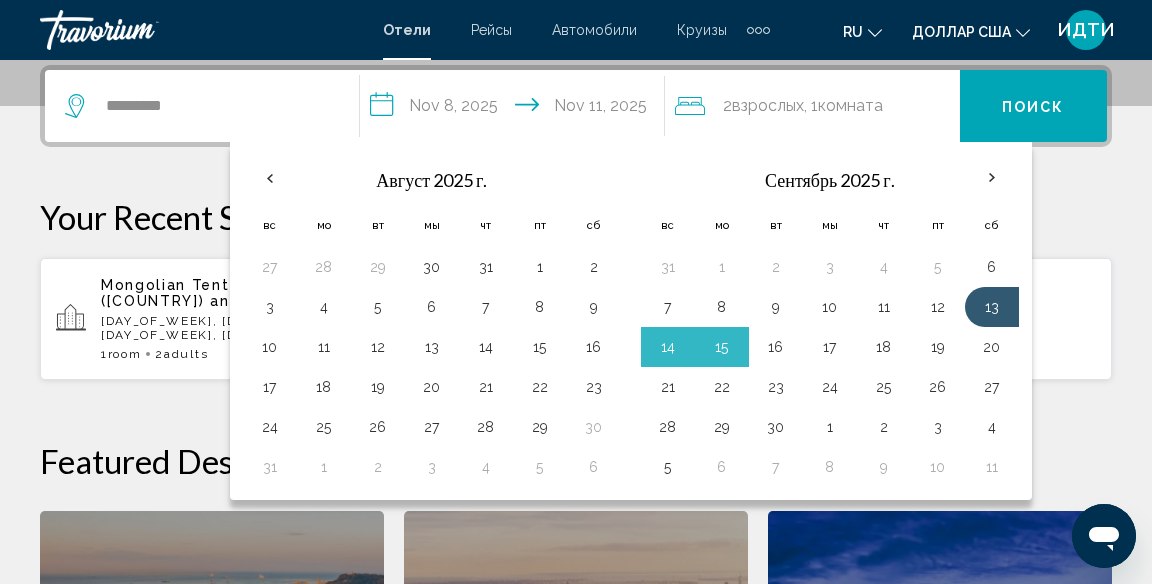 click on "13" at bounding box center [992, 307] 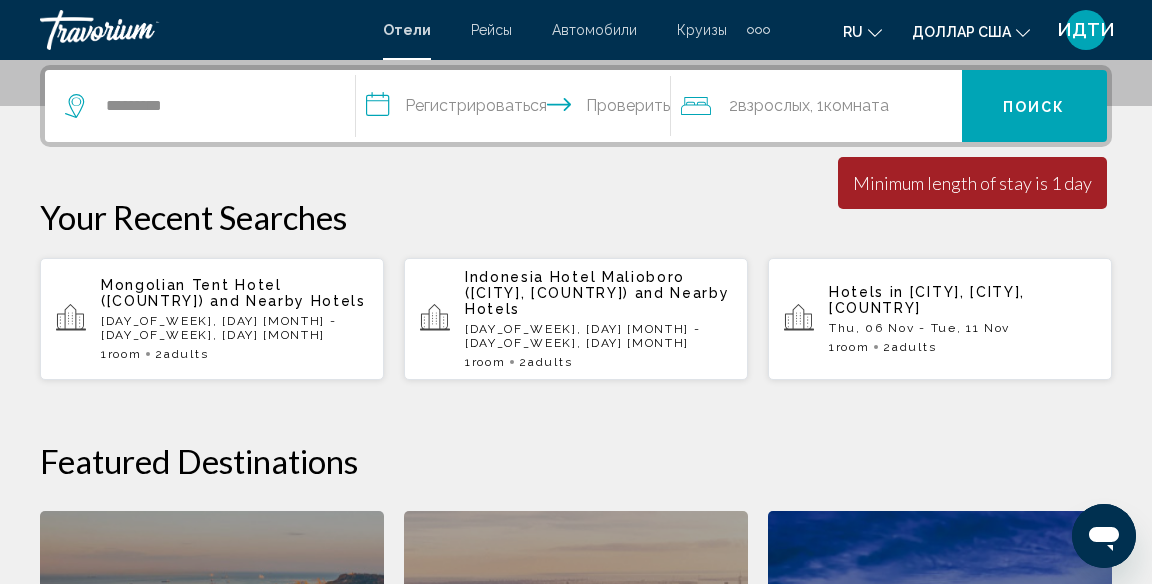 click on "**********" at bounding box center [517, 109] 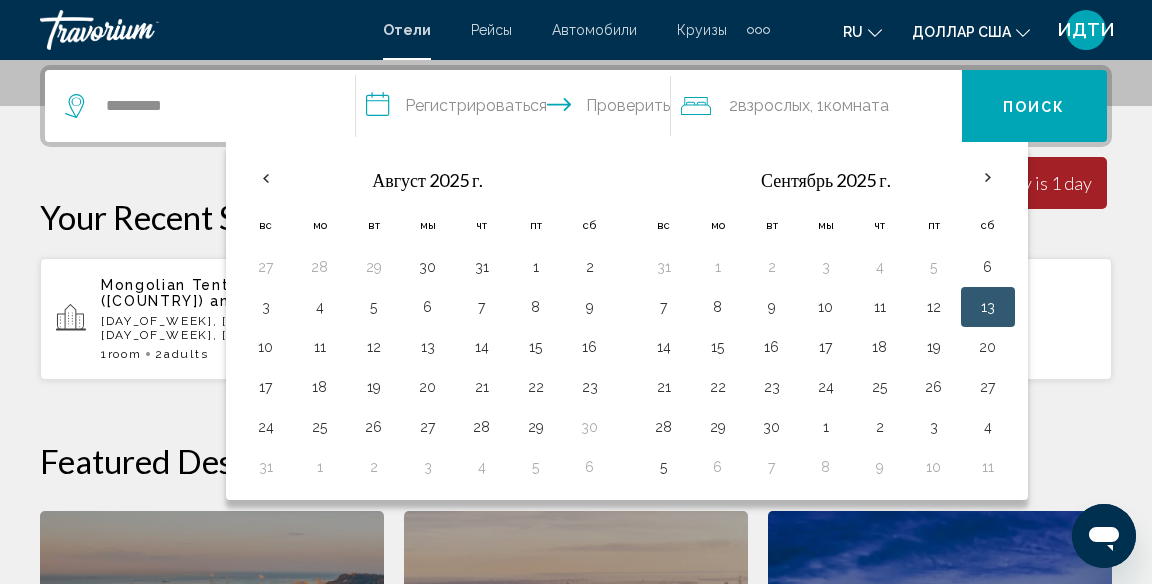 click on "13" at bounding box center (988, 307) 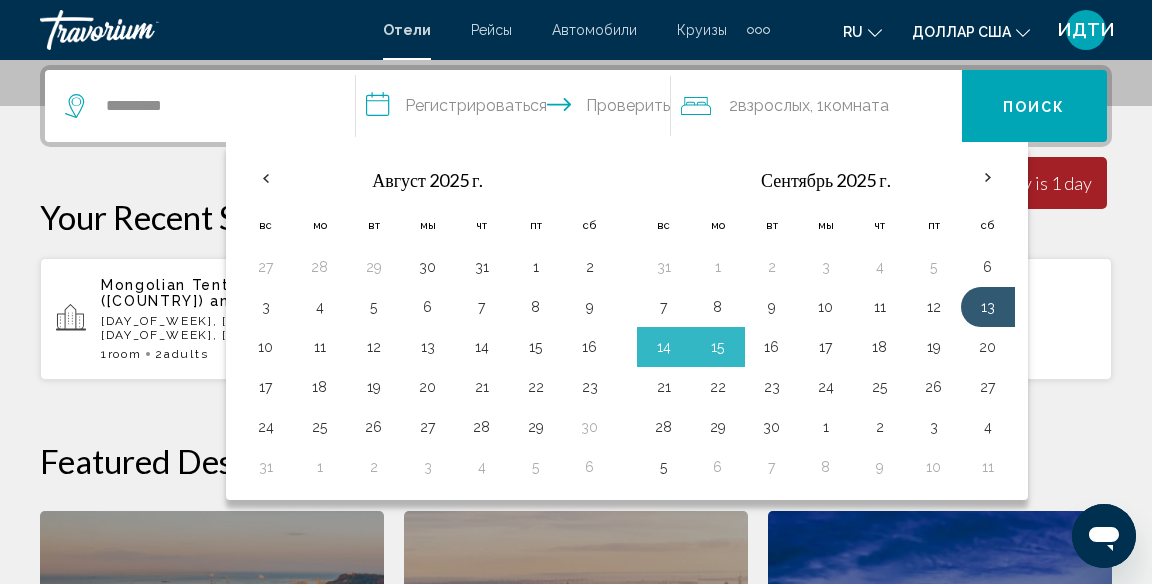 click on "16" at bounding box center [772, 347] 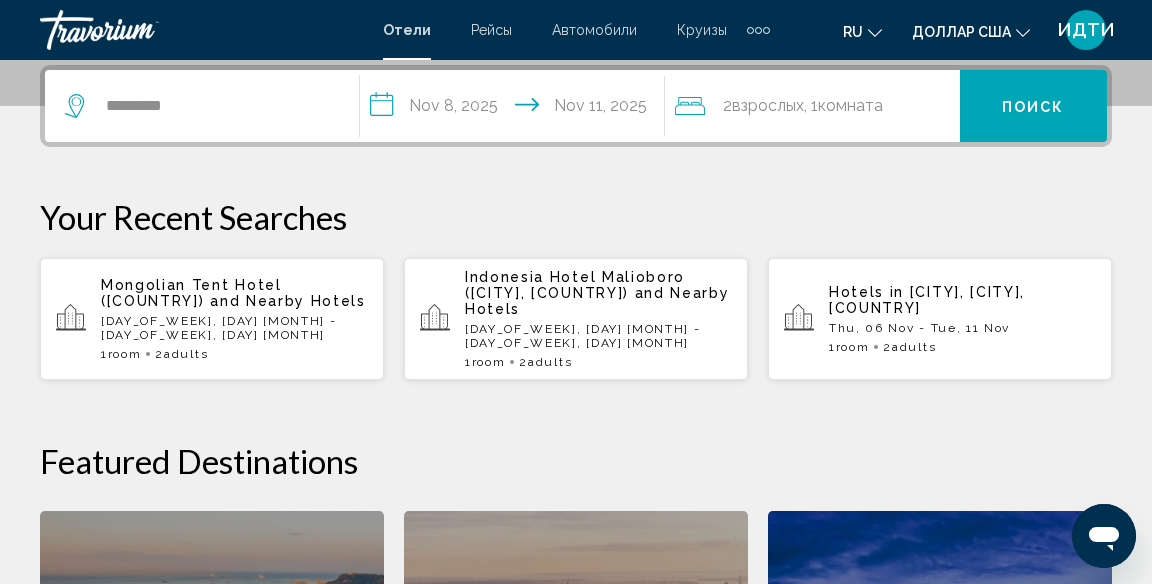 click on "**********" at bounding box center (516, 109) 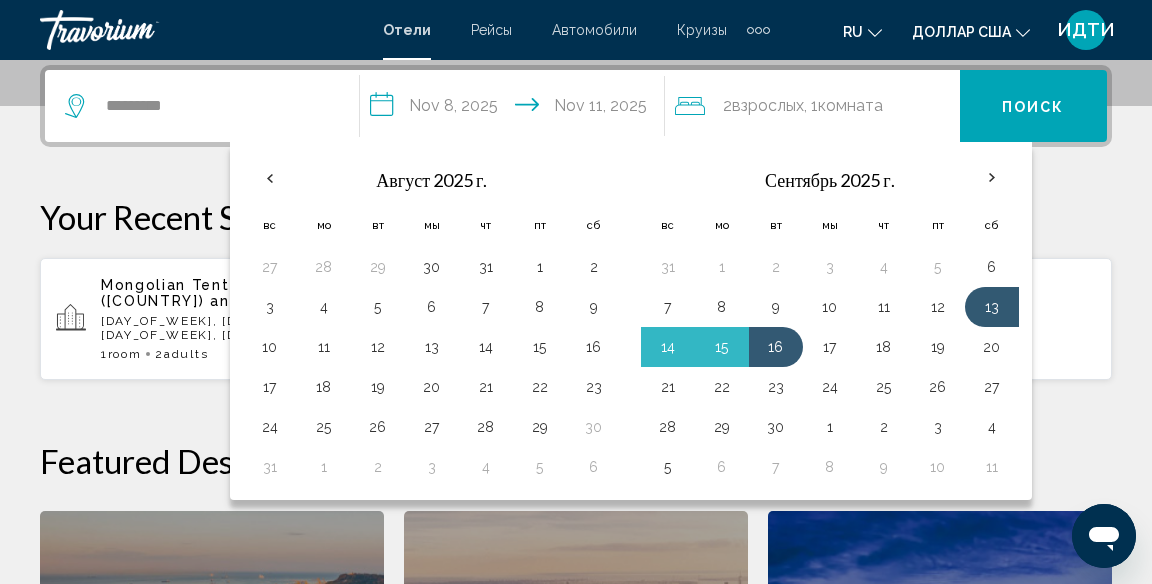 click on "13" at bounding box center (992, 307) 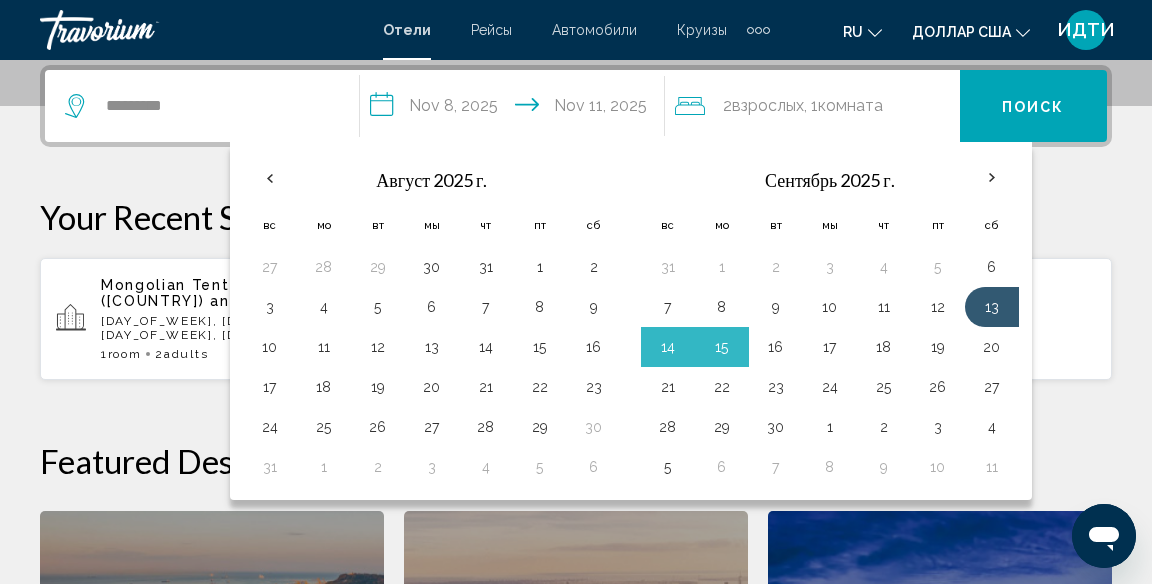 scroll, scrollTop: 501, scrollLeft: 0, axis: vertical 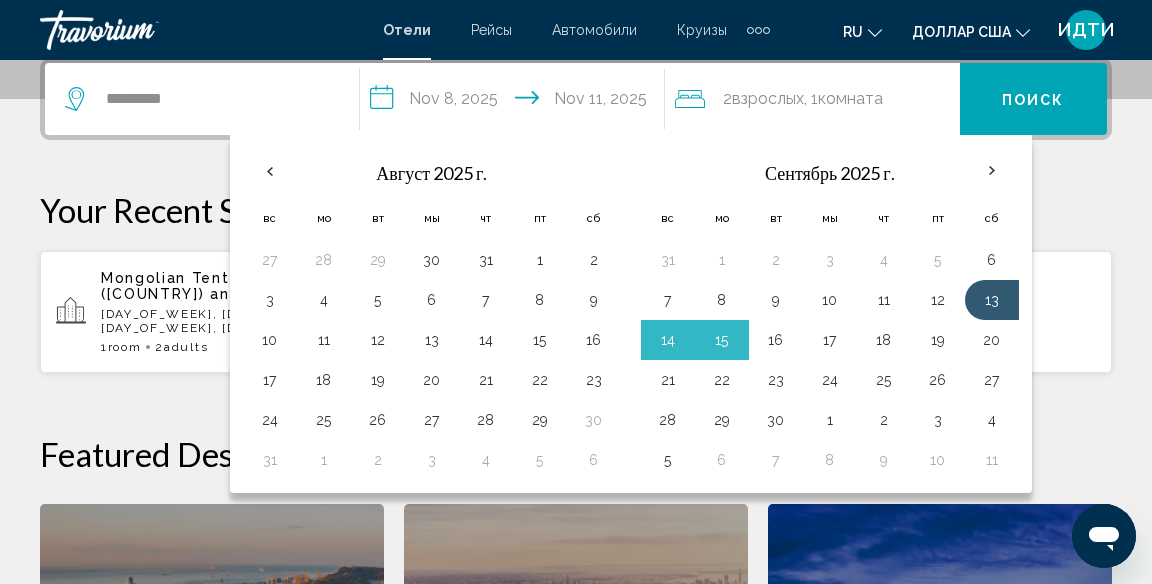click on "16" at bounding box center (776, 340) 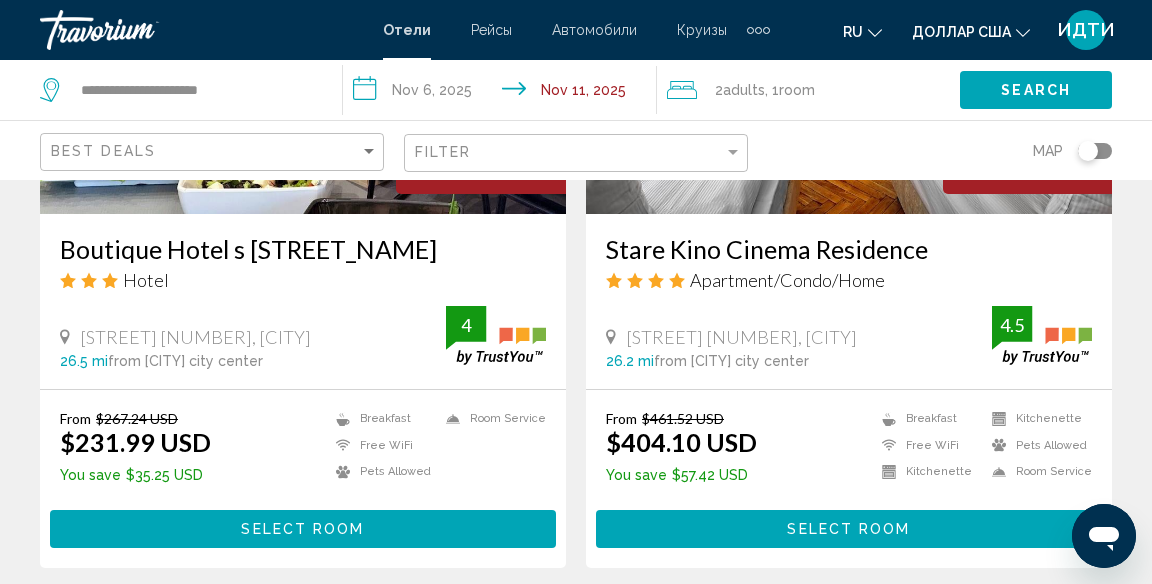 scroll, scrollTop: 0, scrollLeft: 0, axis: both 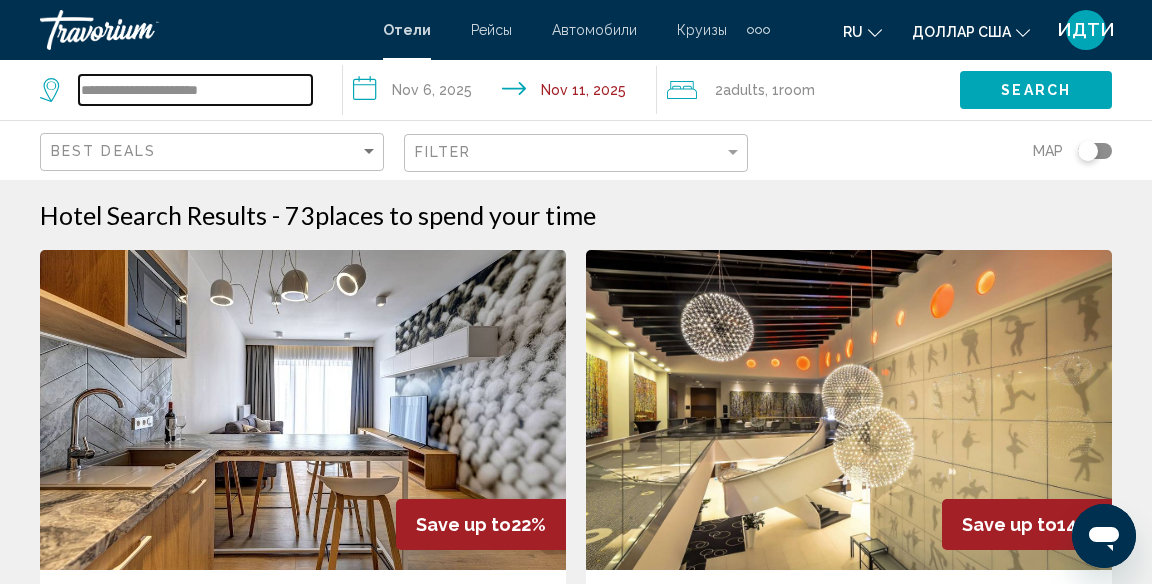 click on "**********" at bounding box center (195, 90) 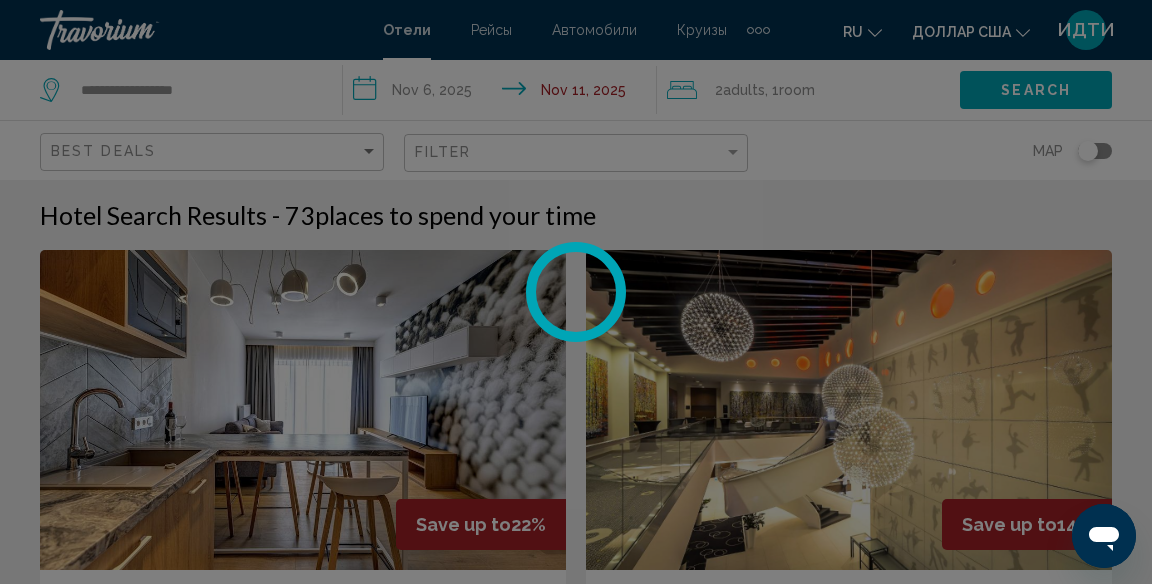 click at bounding box center (576, 292) 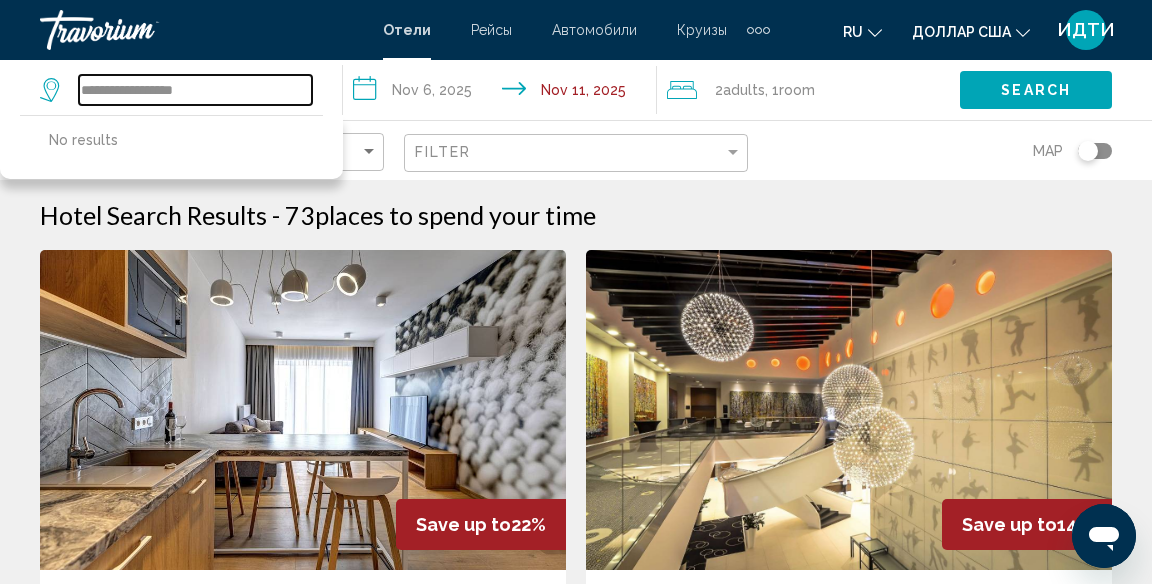click on "**********" at bounding box center [195, 90] 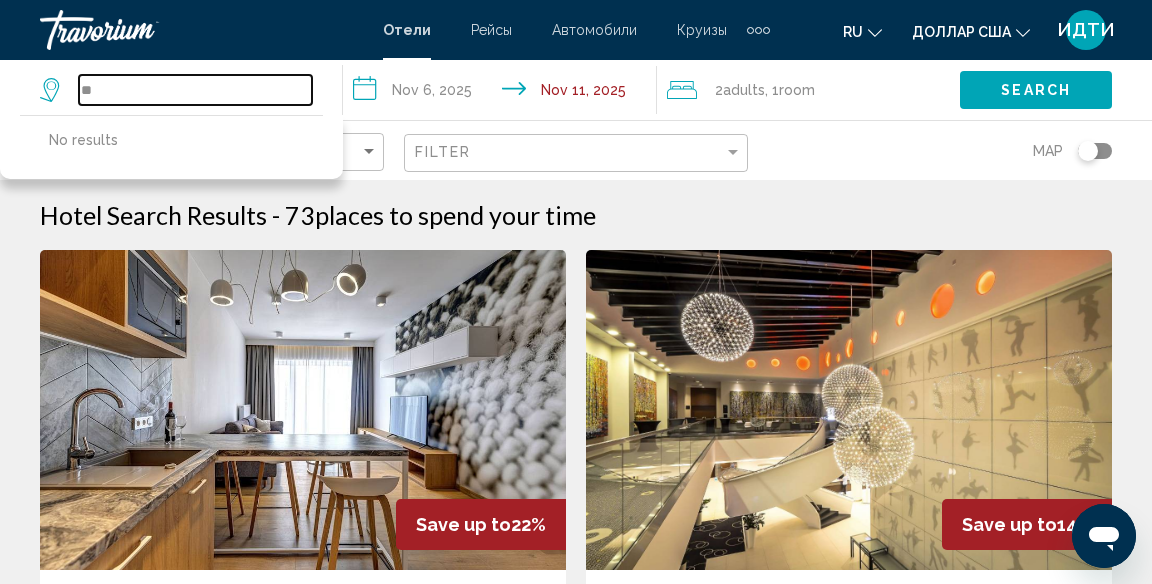 type on "*" 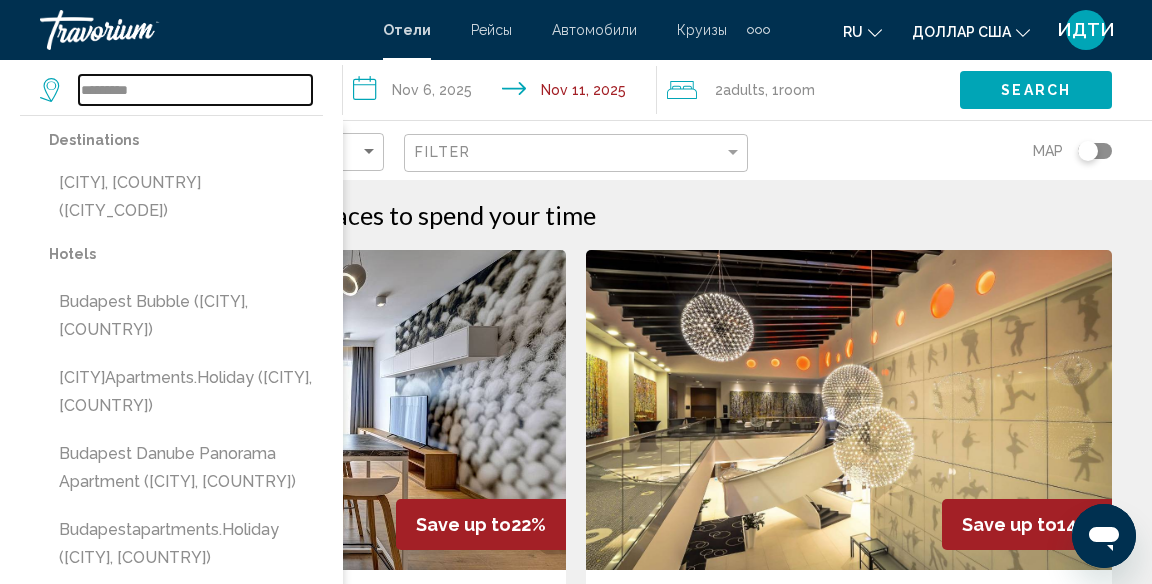 type on "********" 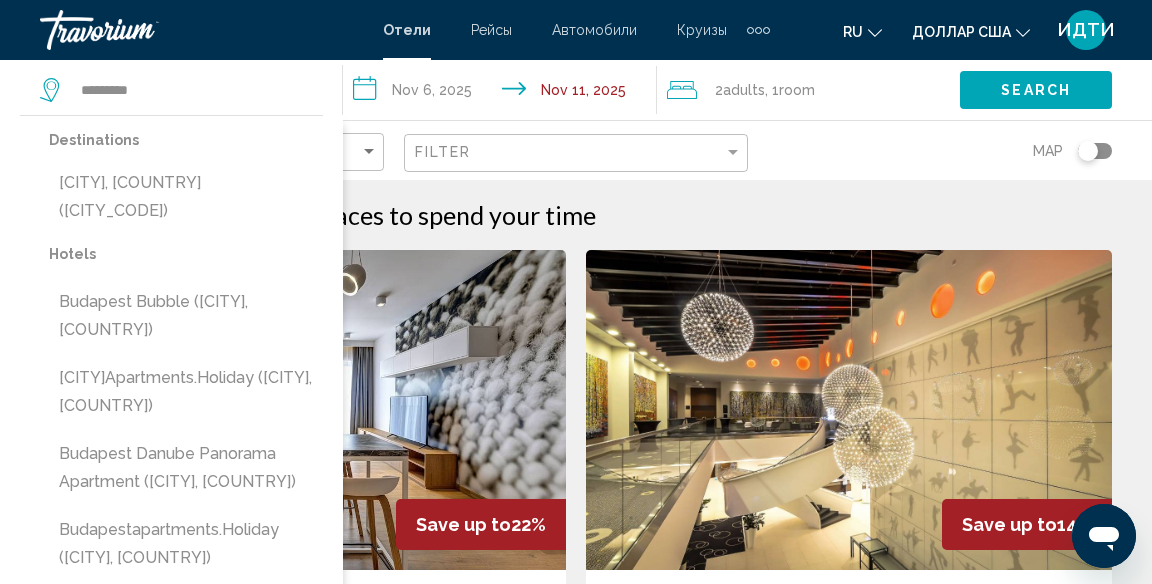 click on "**********" at bounding box center [503, 93] 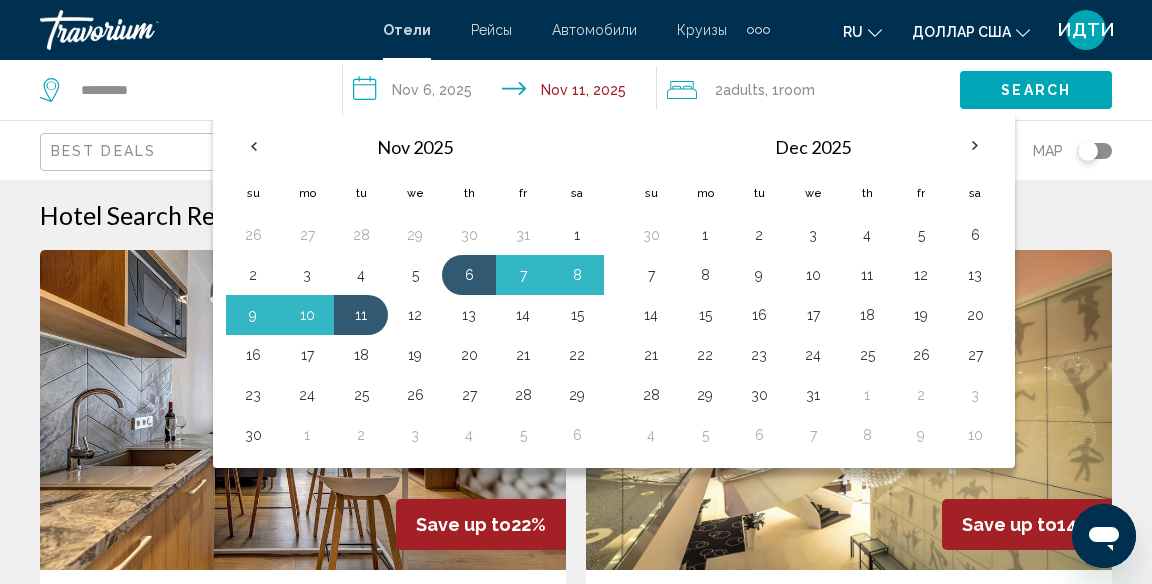 click on "13" at bounding box center [469, 315] 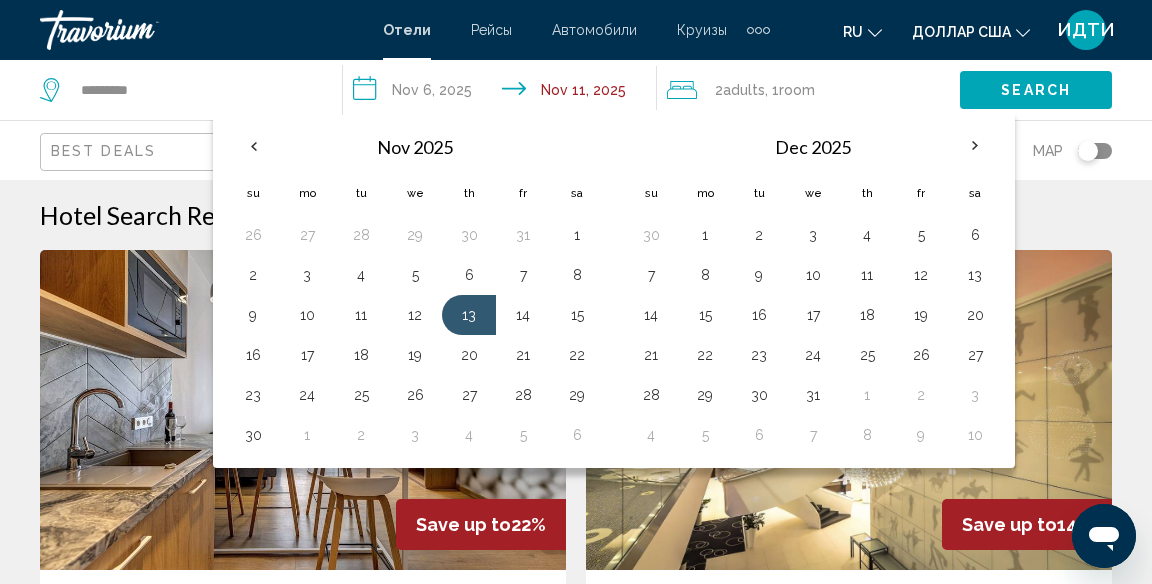 click on "16" at bounding box center (253, 355) 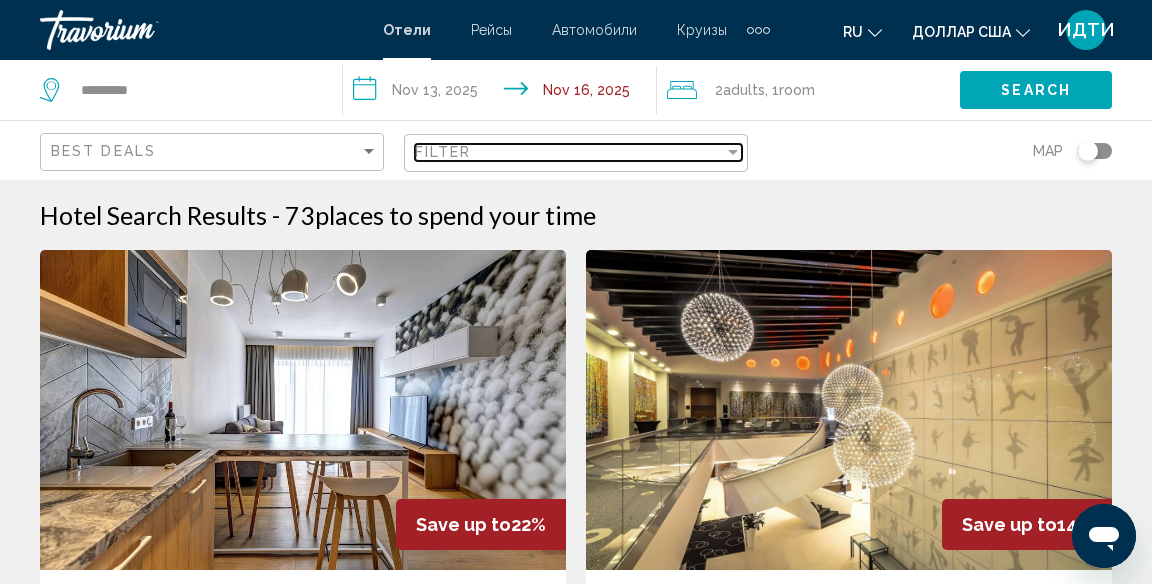 click at bounding box center [733, 152] 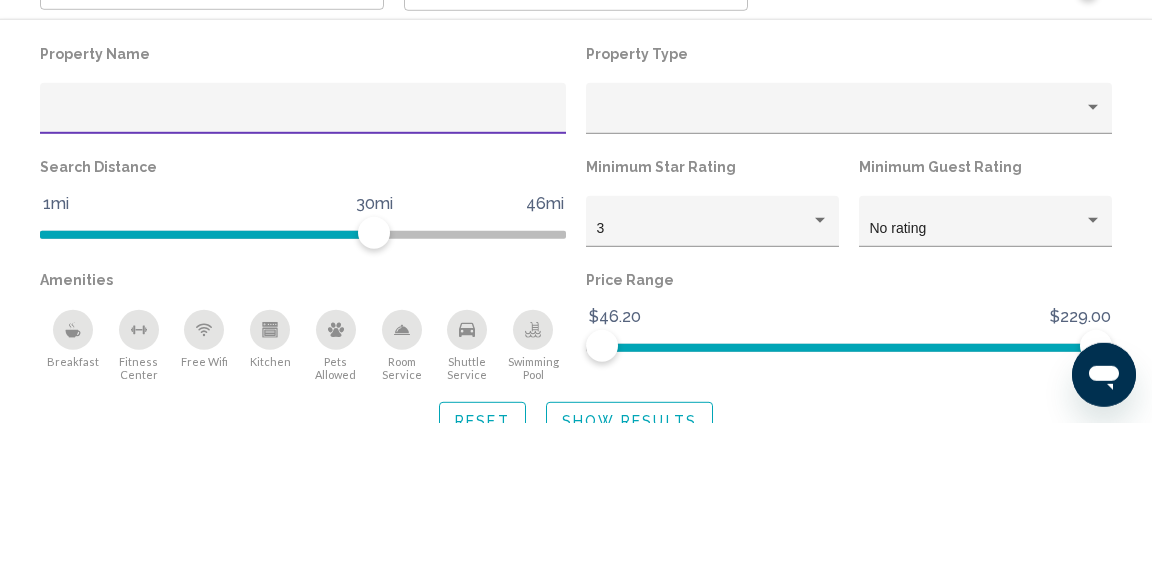 click 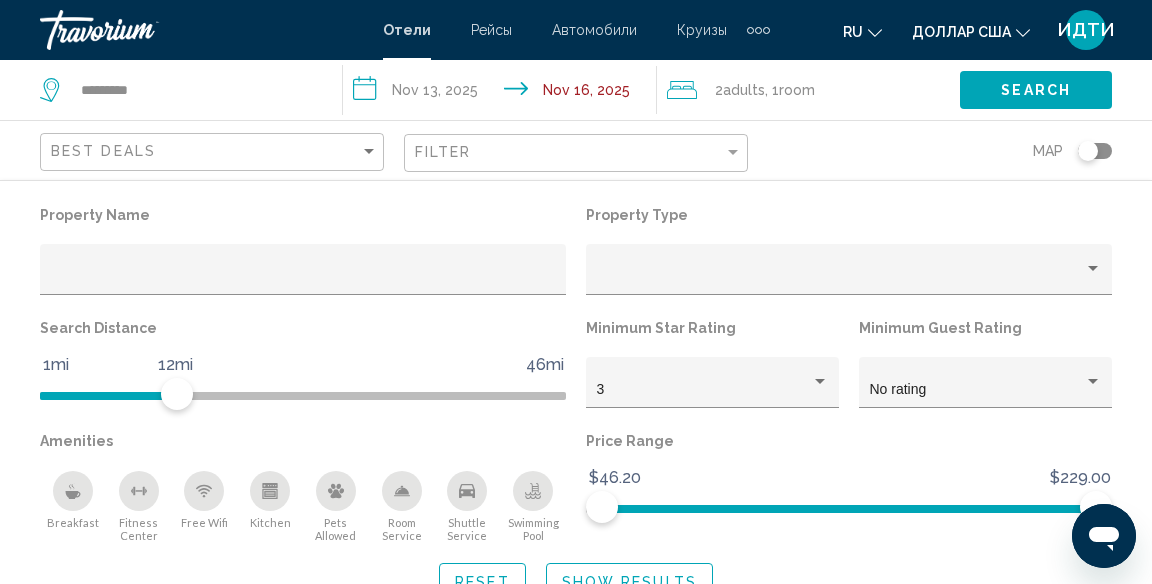 click at bounding box center [820, 381] 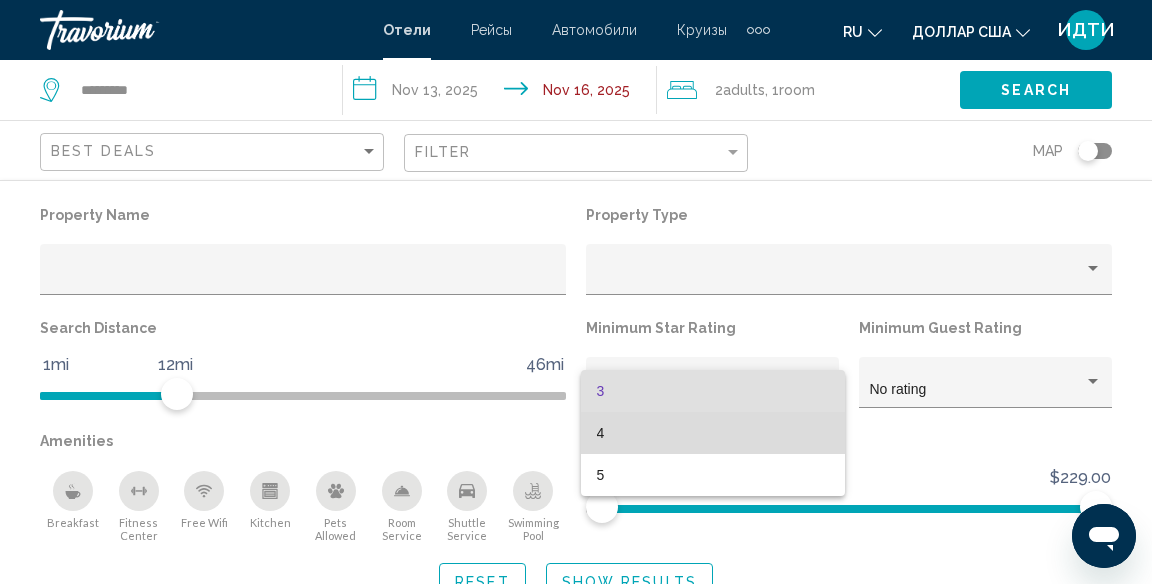 click on "4" at bounding box center (713, 433) 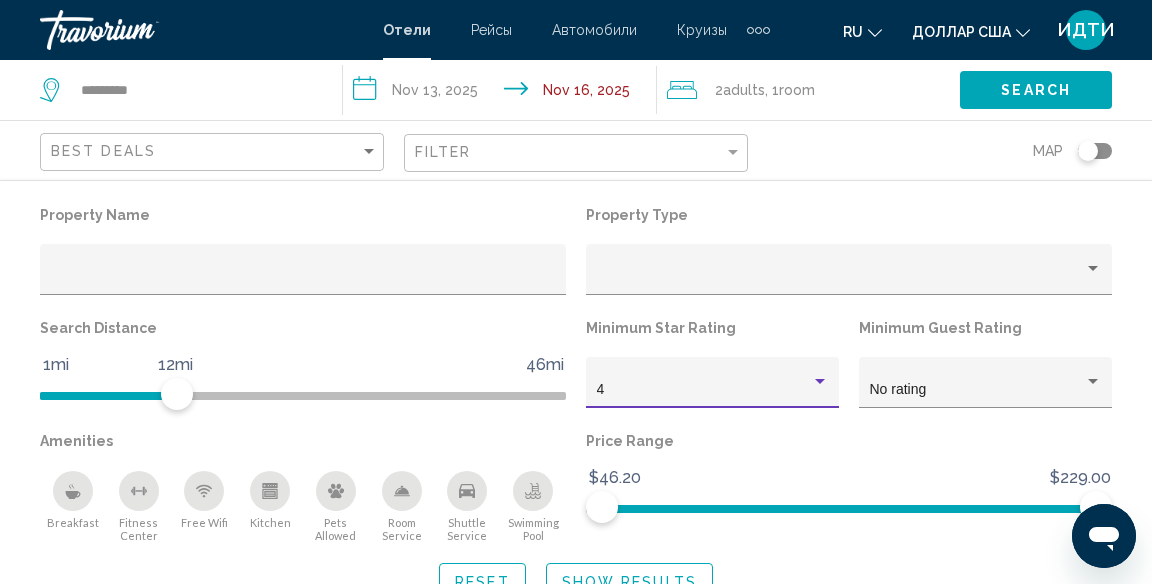 click at bounding box center (1093, 269) 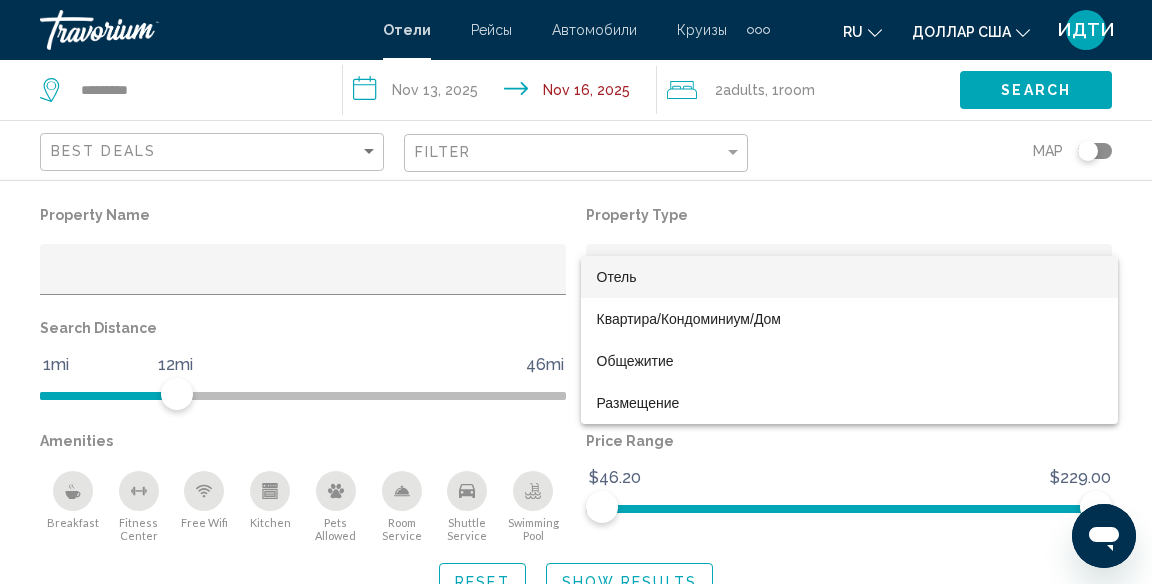 click at bounding box center (576, 292) 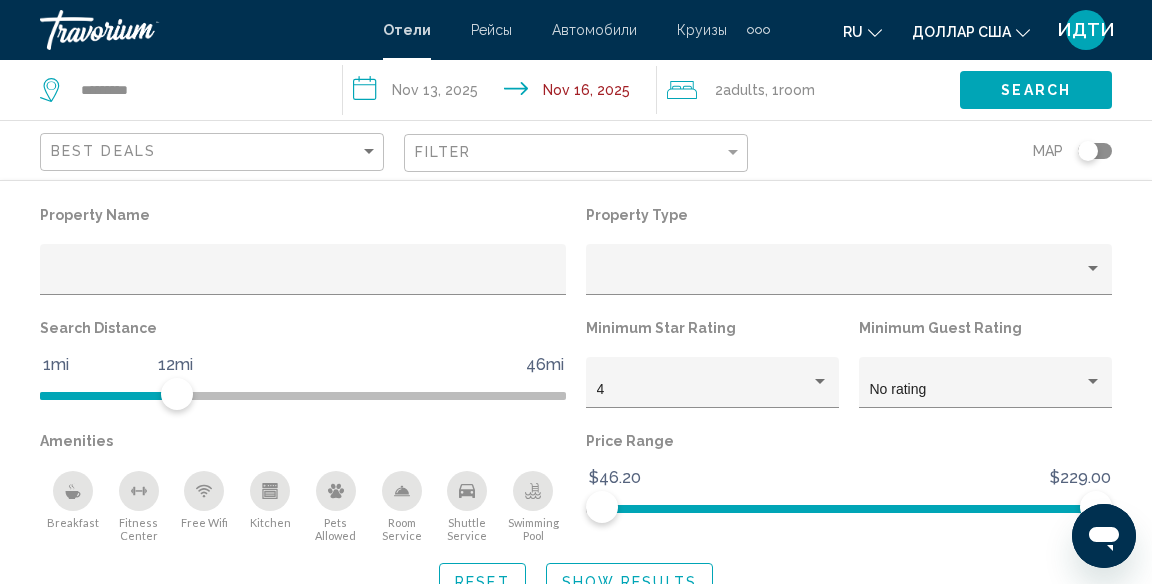 click at bounding box center [1093, 268] 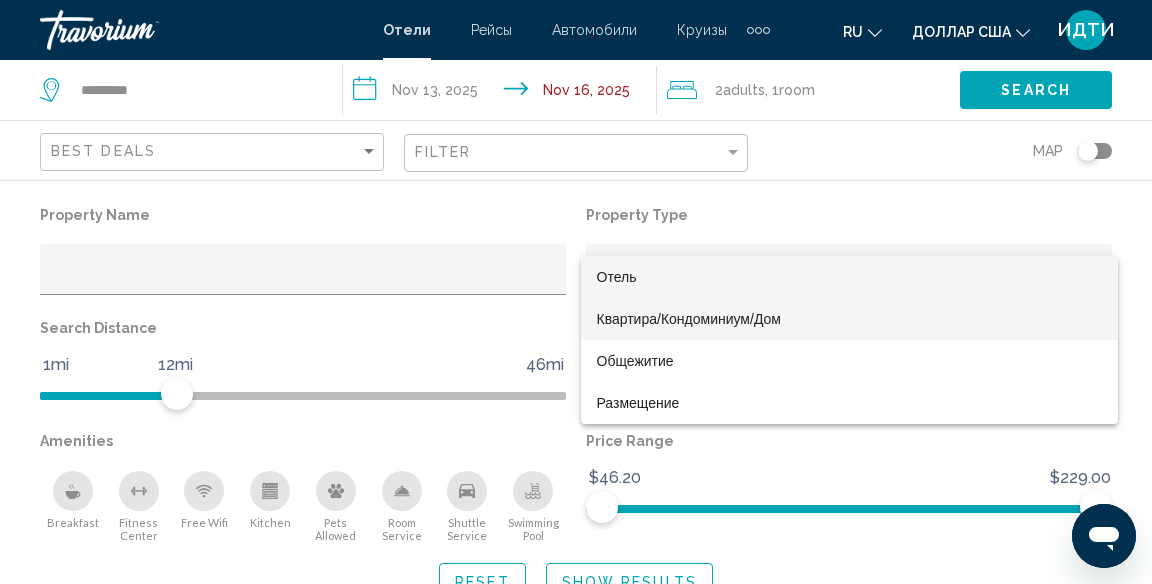 click on "Квартира/Кондоминиум/Дом" at bounding box center [849, 319] 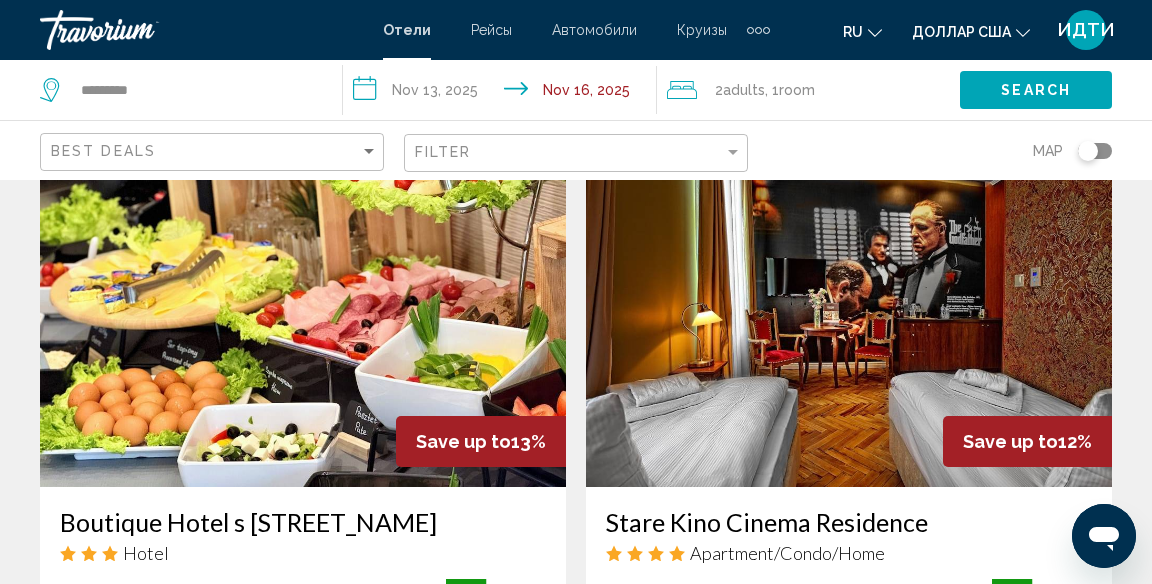 scroll, scrollTop: 797, scrollLeft: 0, axis: vertical 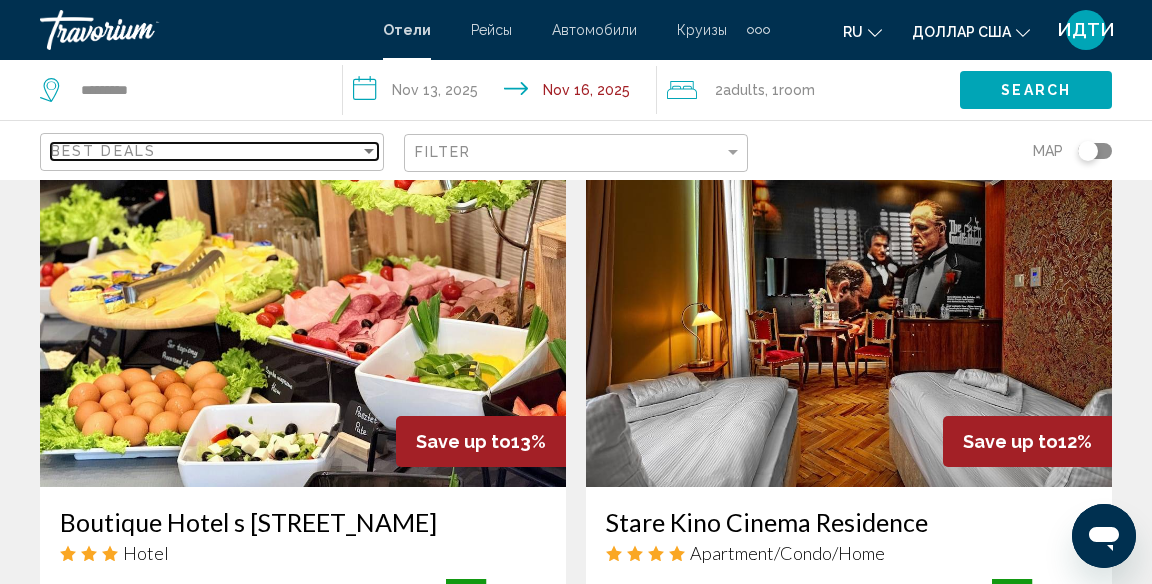 click at bounding box center (369, 151) 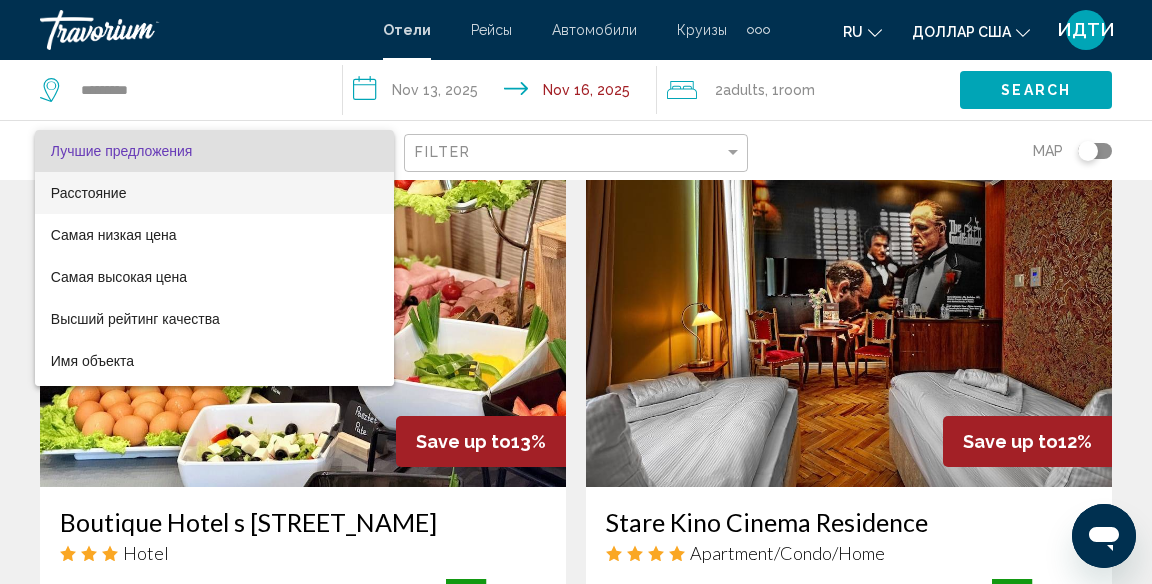 click on "Расстояние" at bounding box center (214, 193) 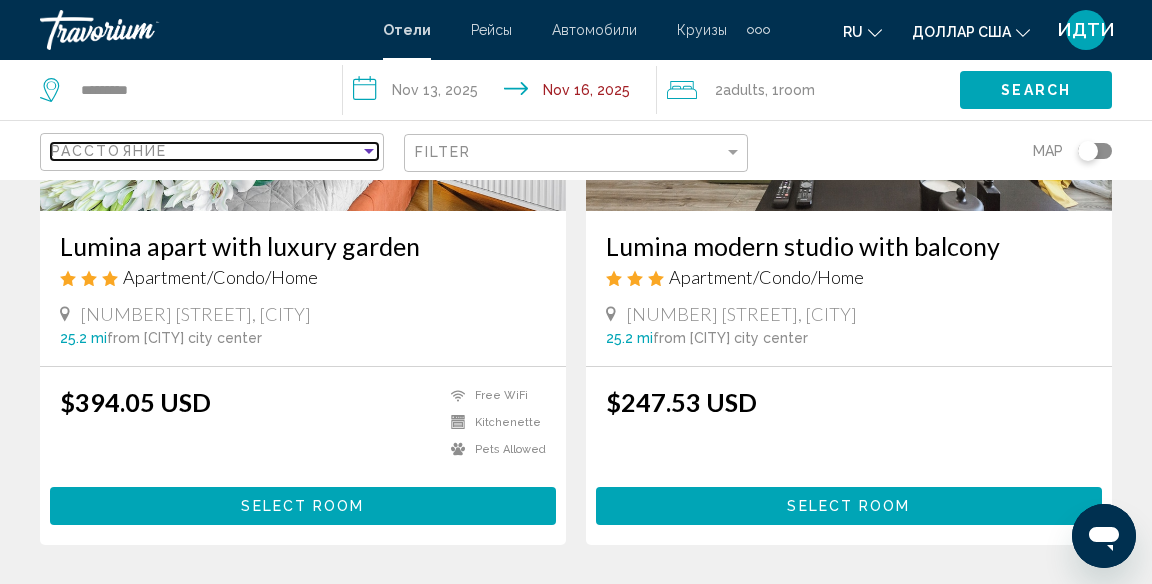 scroll, scrollTop: 3908, scrollLeft: 0, axis: vertical 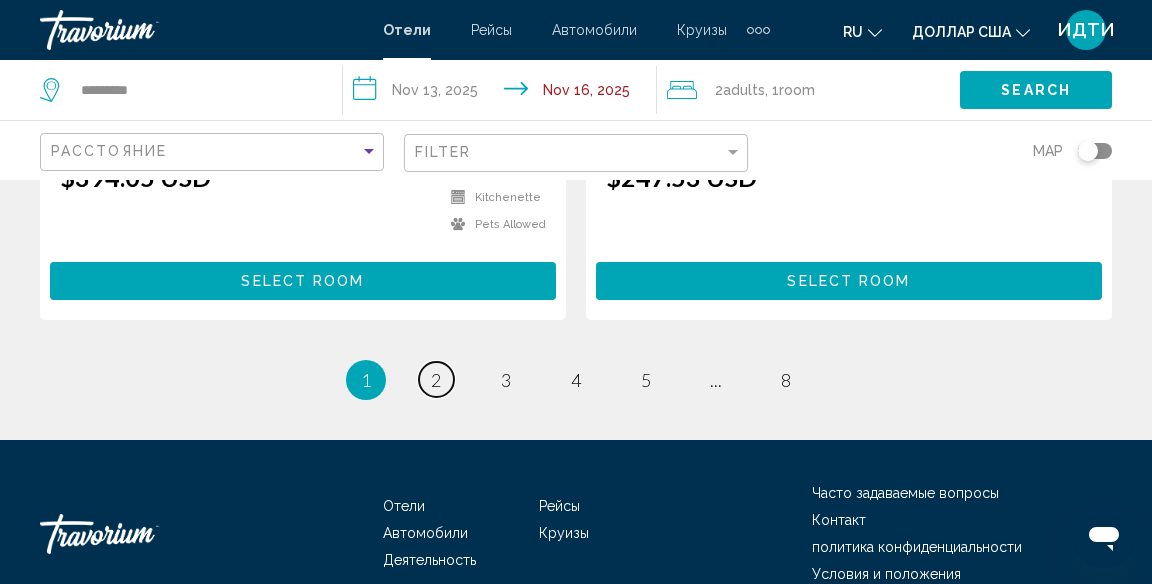 click on "page  2" at bounding box center (436, 379) 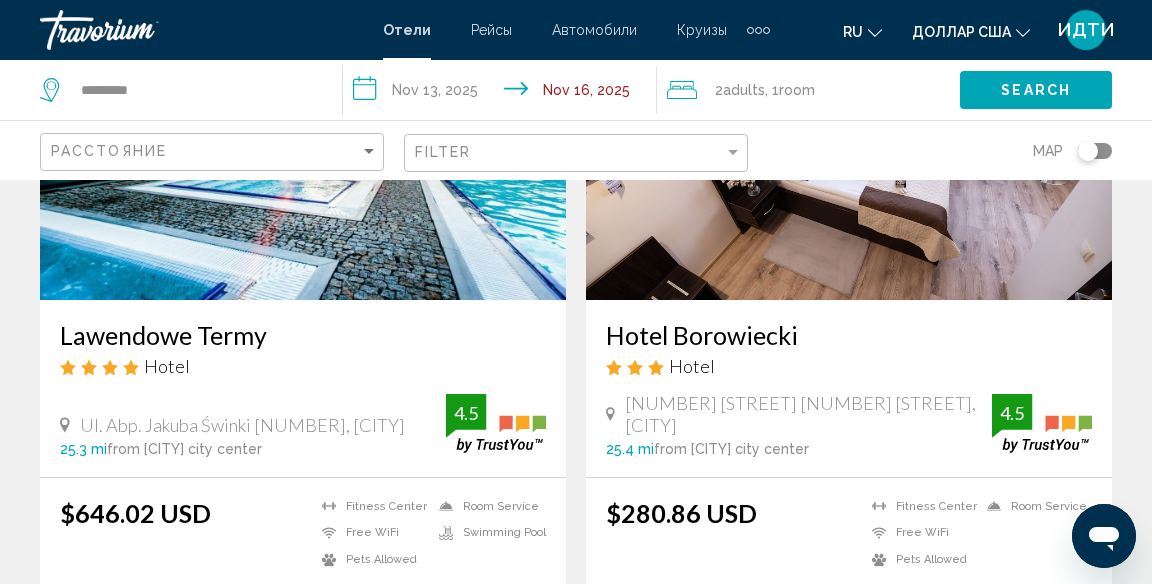 scroll, scrollTop: 266, scrollLeft: 0, axis: vertical 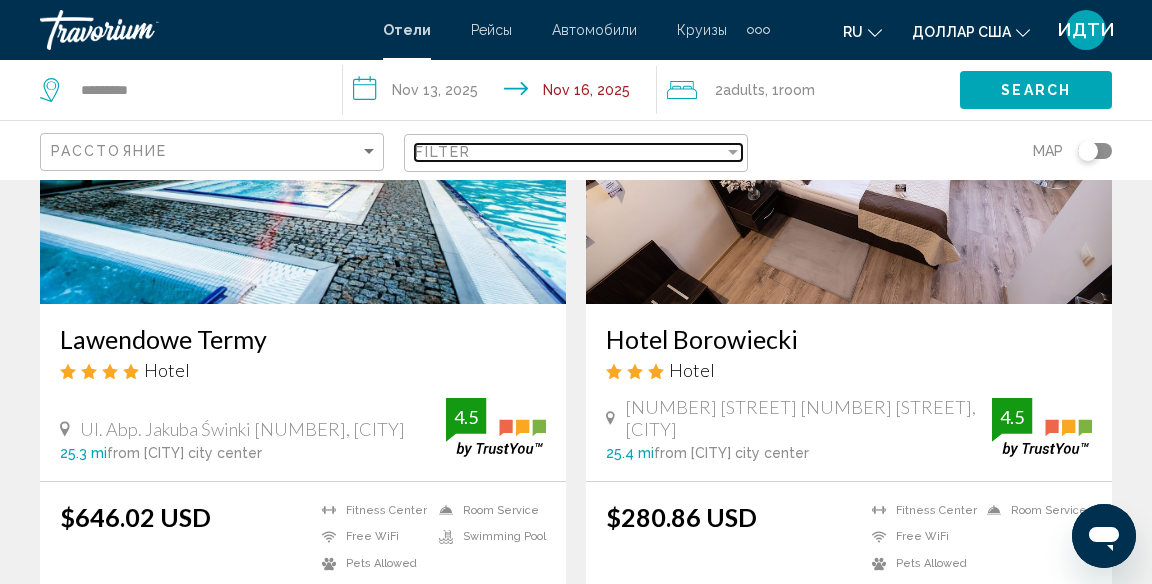 click at bounding box center [733, 152] 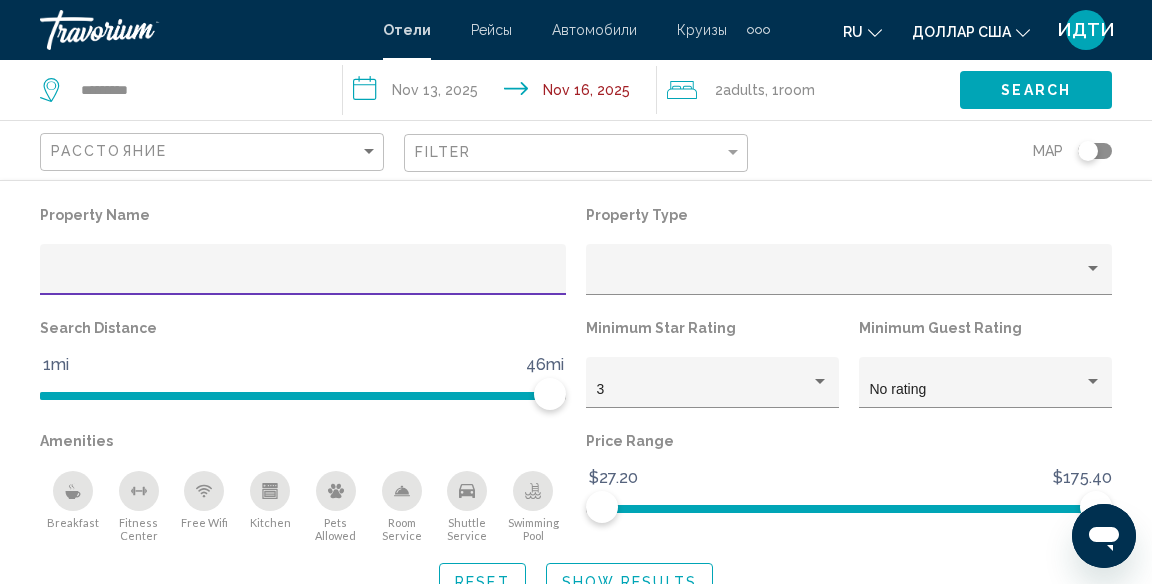 scroll, scrollTop: 266, scrollLeft: 0, axis: vertical 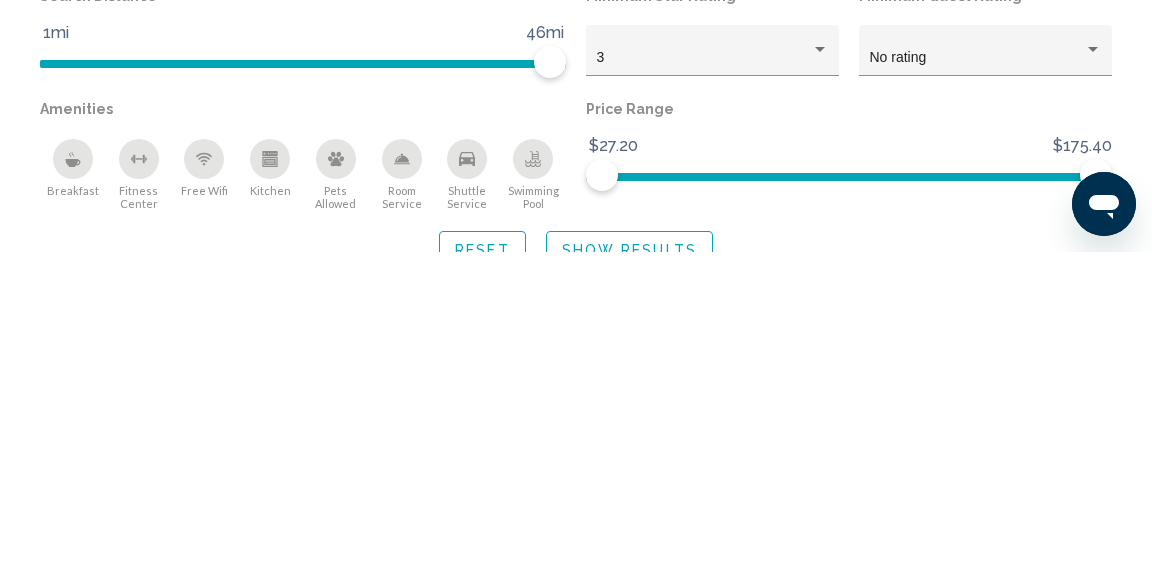 type on "*" 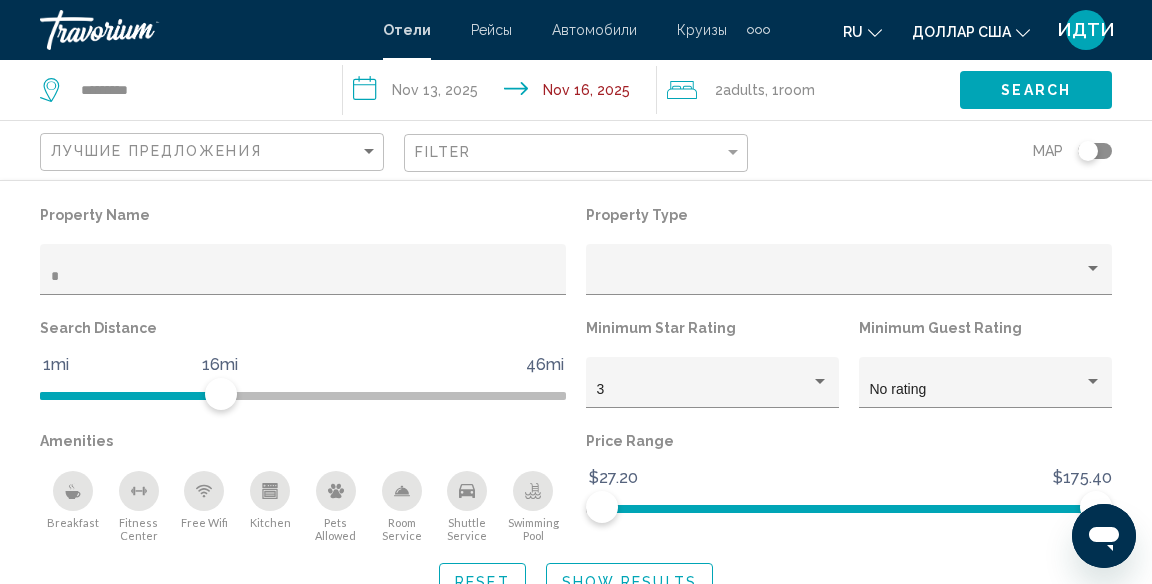 click on "Search" 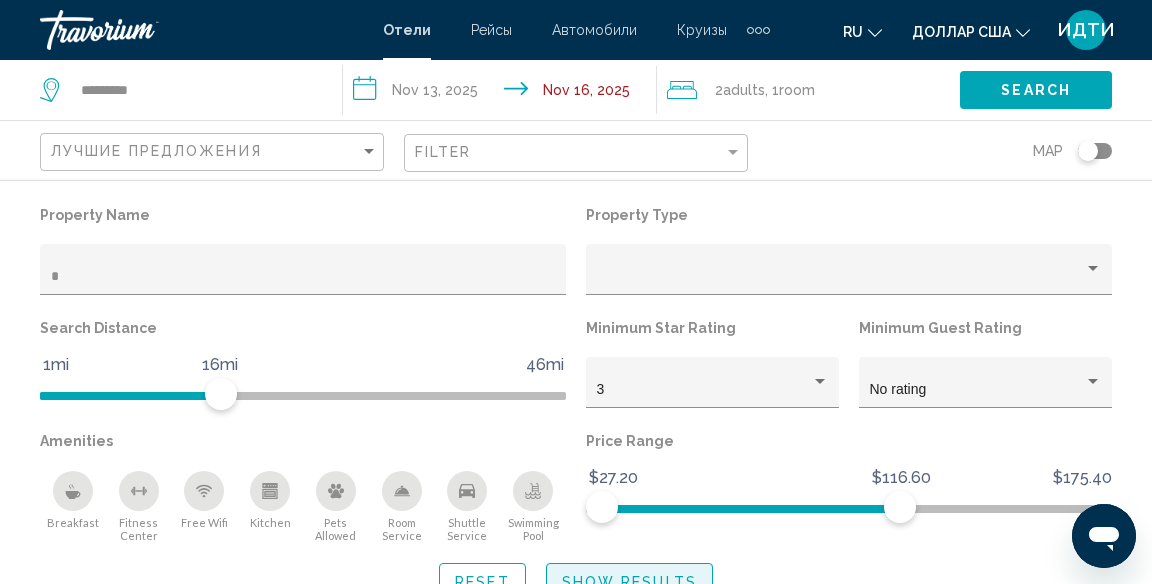 click on "Show Results" 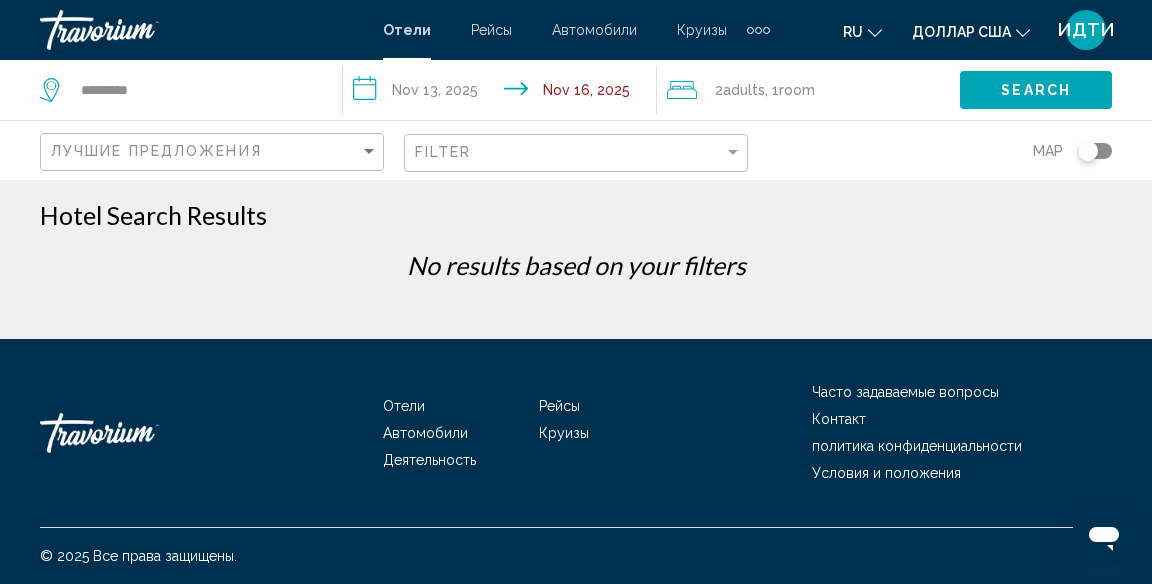 scroll, scrollTop: 0, scrollLeft: 0, axis: both 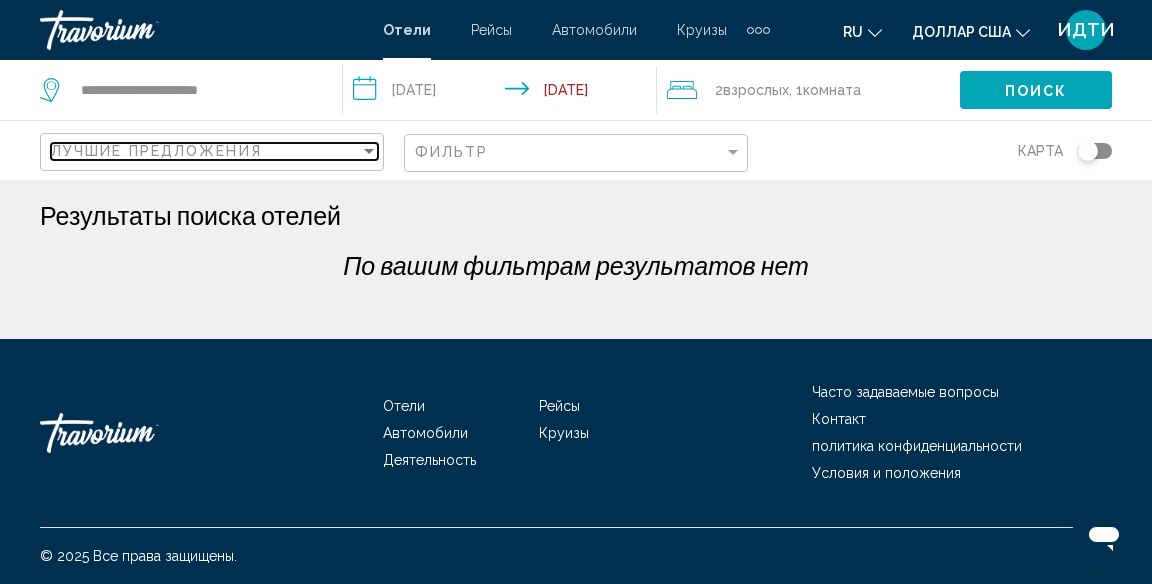 click at bounding box center (369, 151) 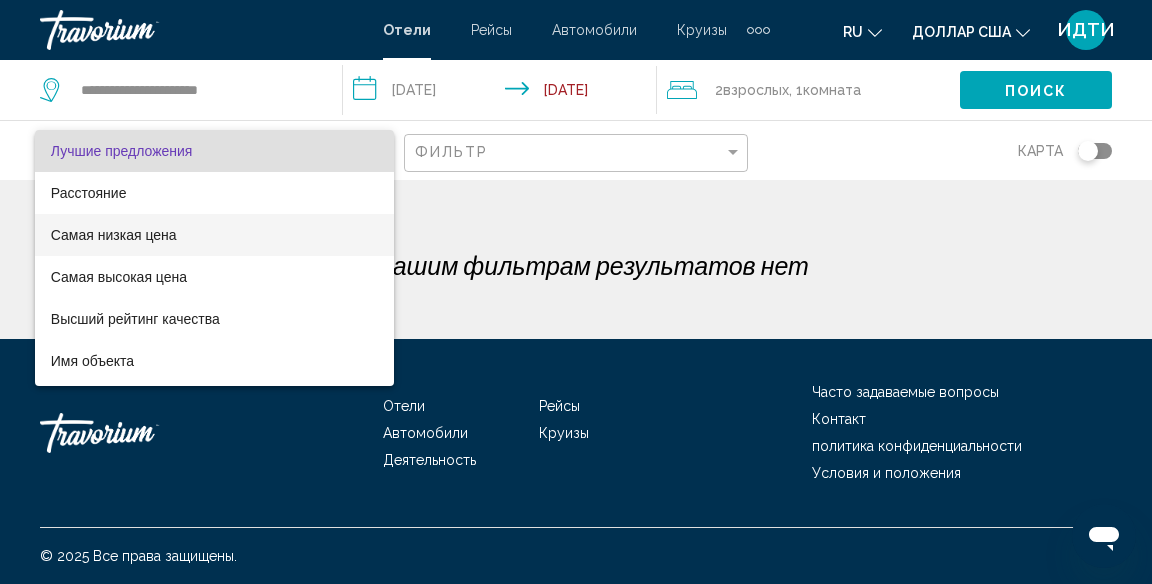click on "Самая низкая цена" at bounding box center [214, 235] 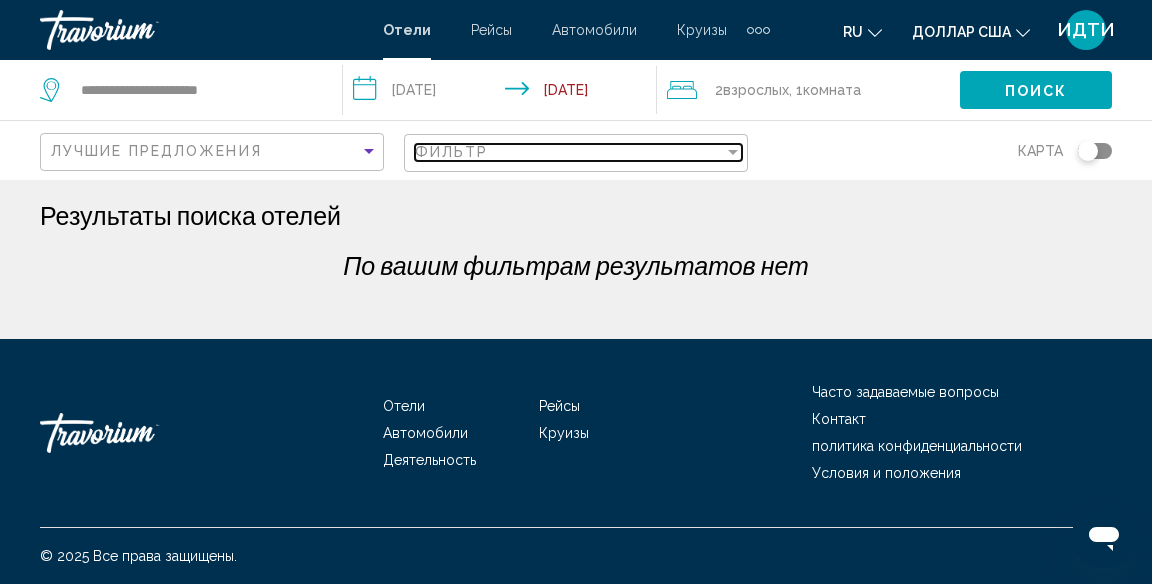 click at bounding box center (733, 152) 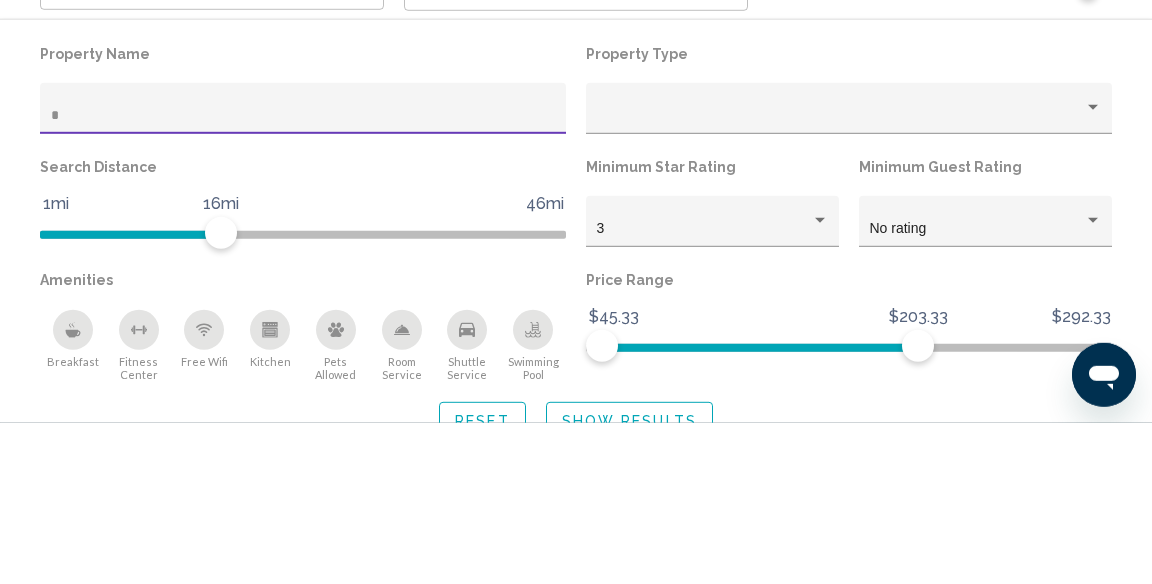 click at bounding box center [1093, 269] 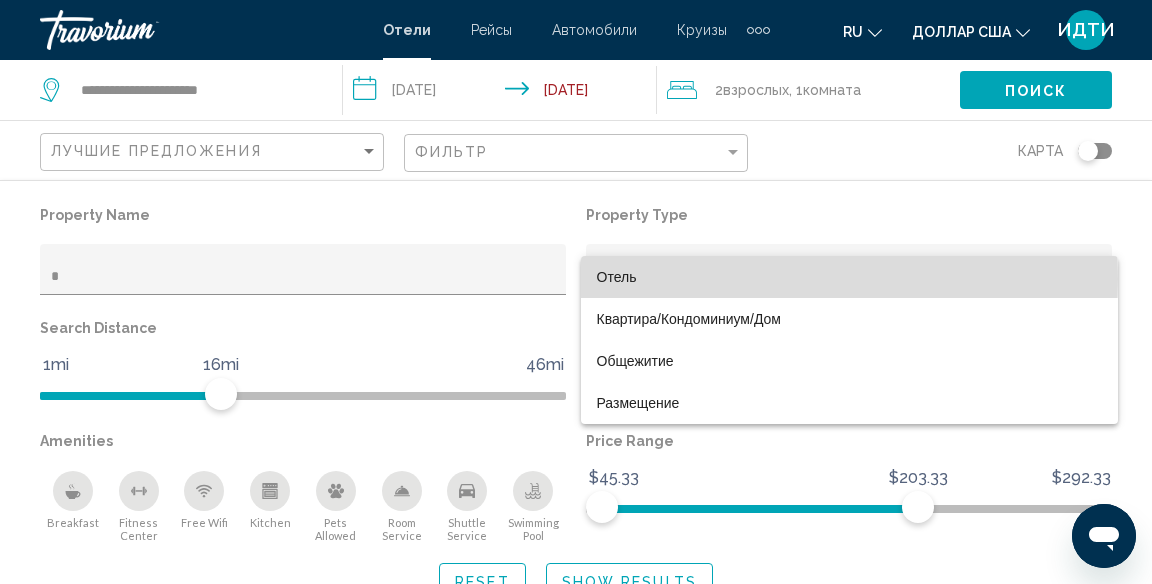click on "Отель" at bounding box center [849, 277] 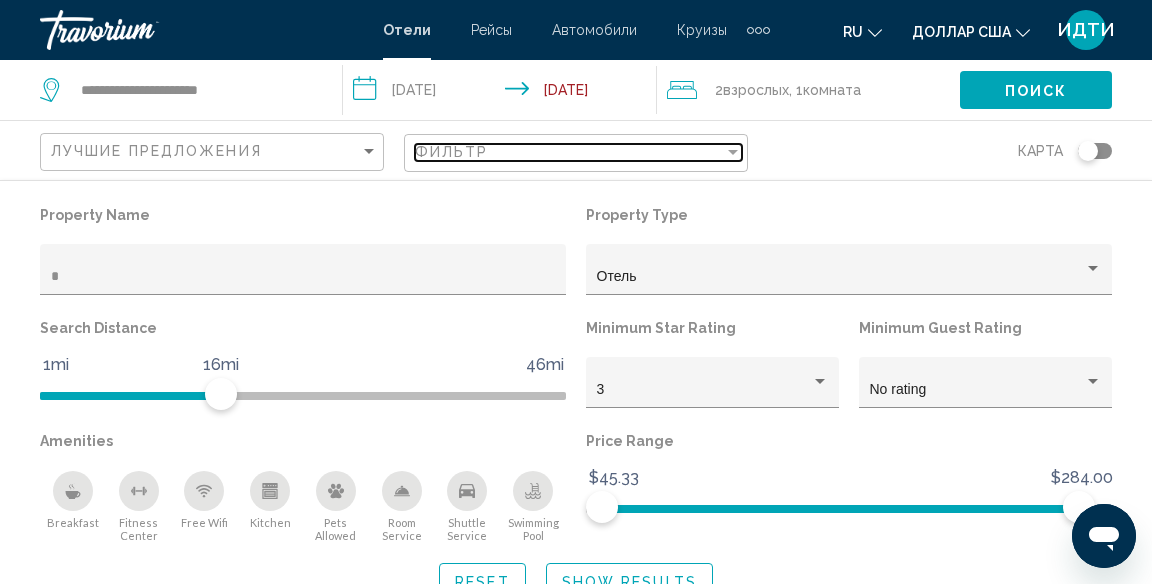 click at bounding box center [733, 152] 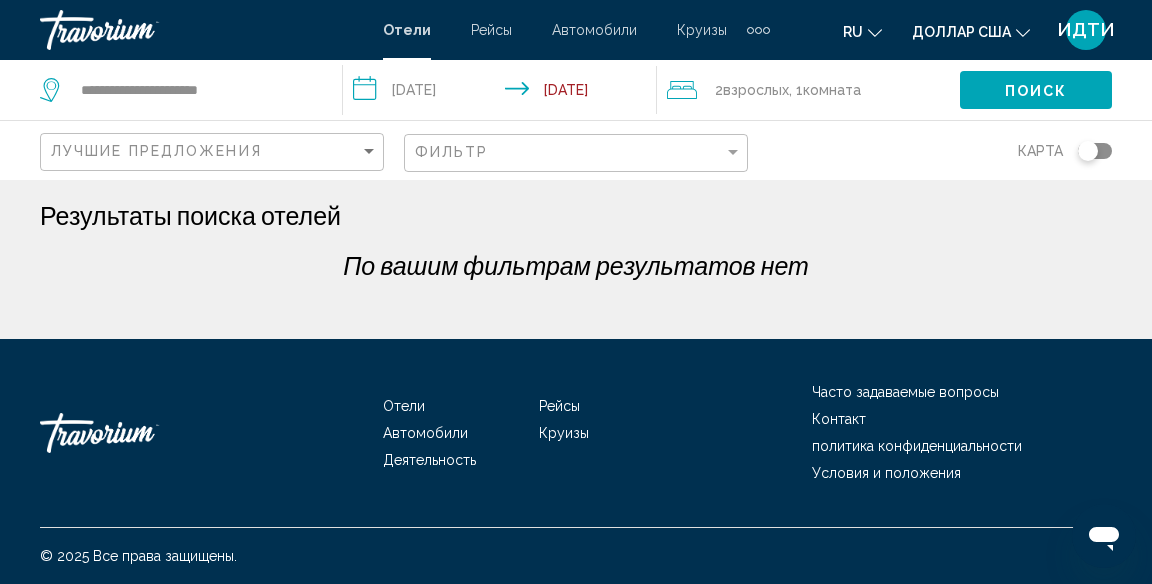 click on "**********" 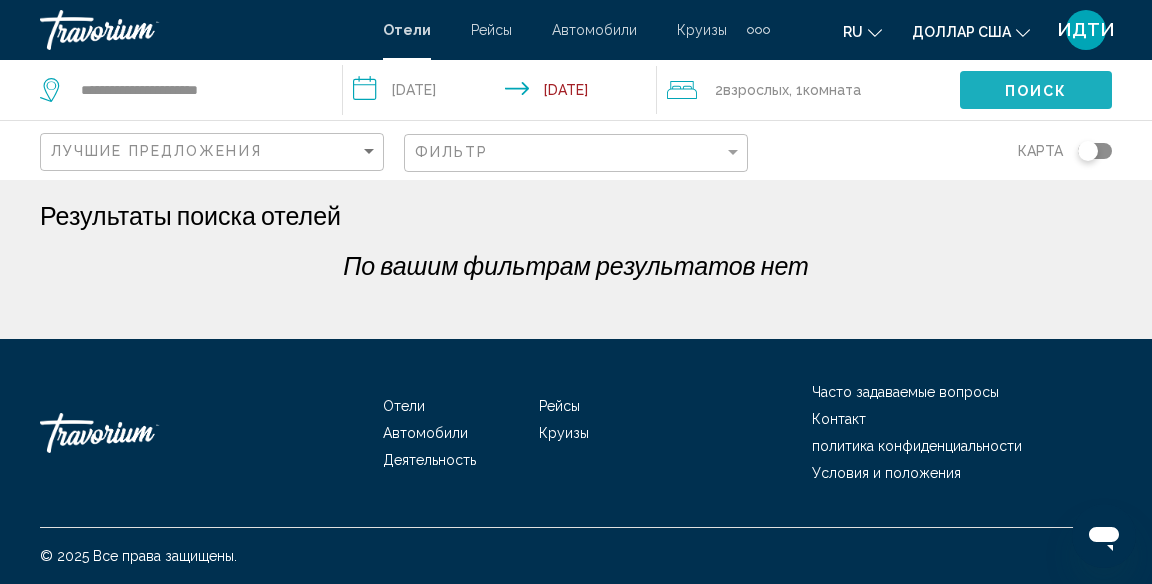 click on "Поиск" 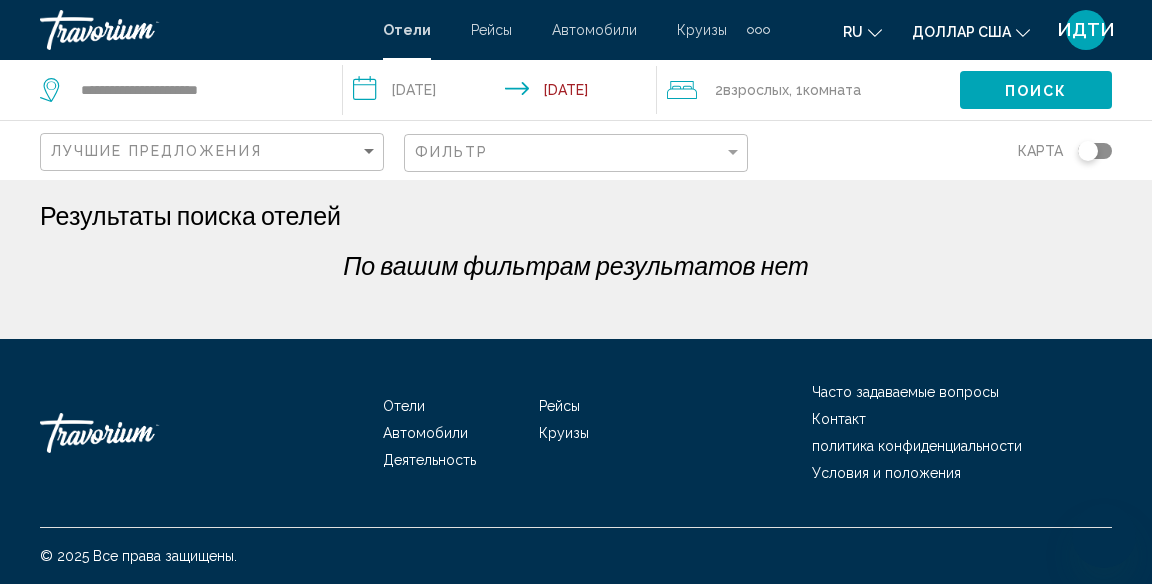 scroll, scrollTop: 0, scrollLeft: 0, axis: both 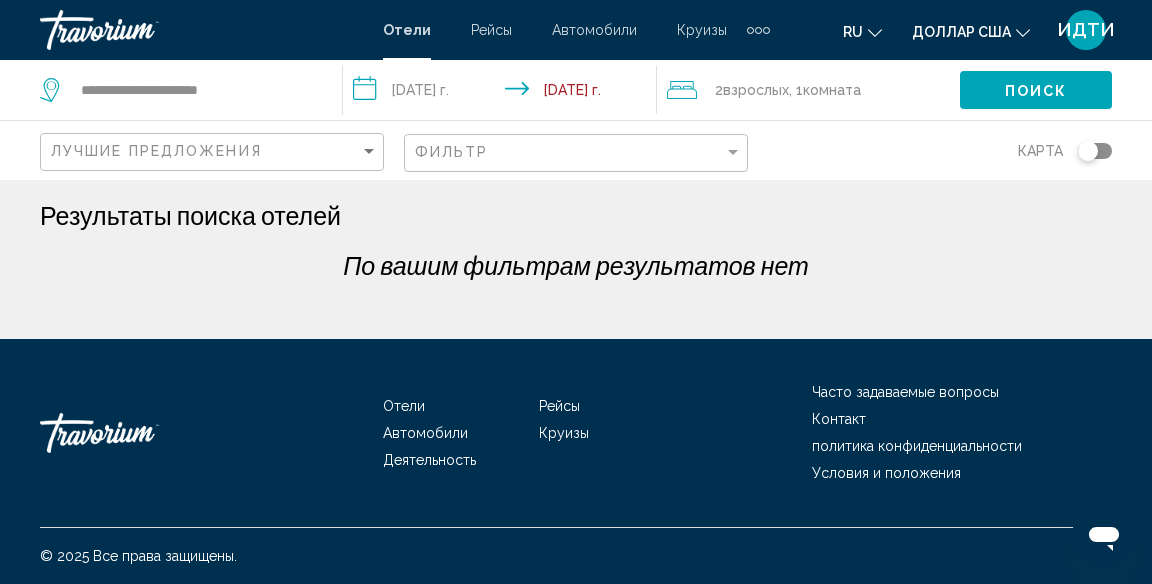 click 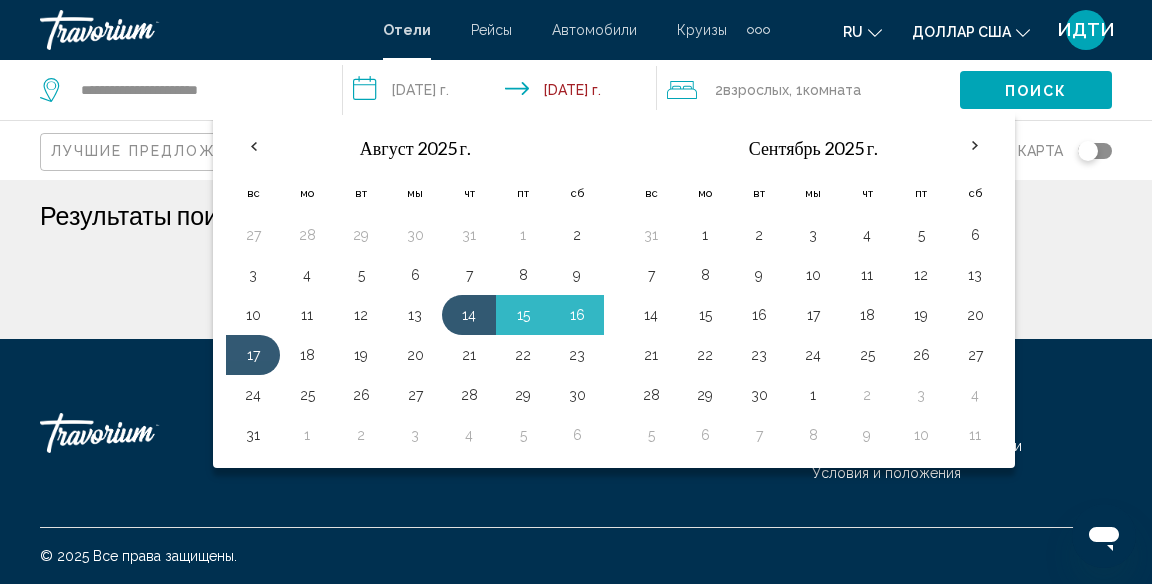 click on "**********" 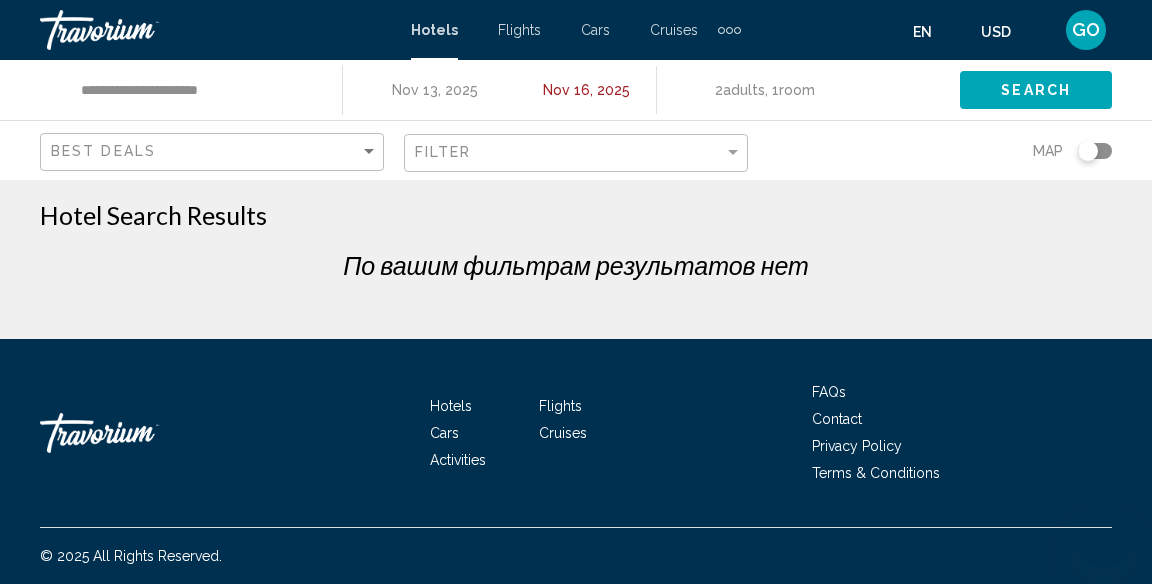 scroll, scrollTop: 0, scrollLeft: 0, axis: both 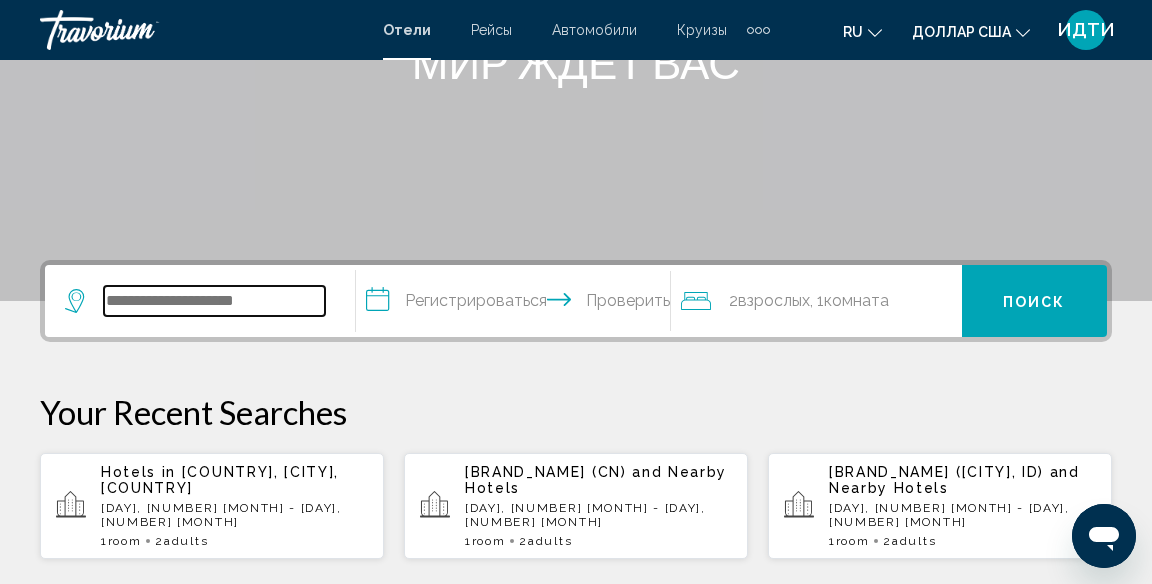 click at bounding box center [214, 301] 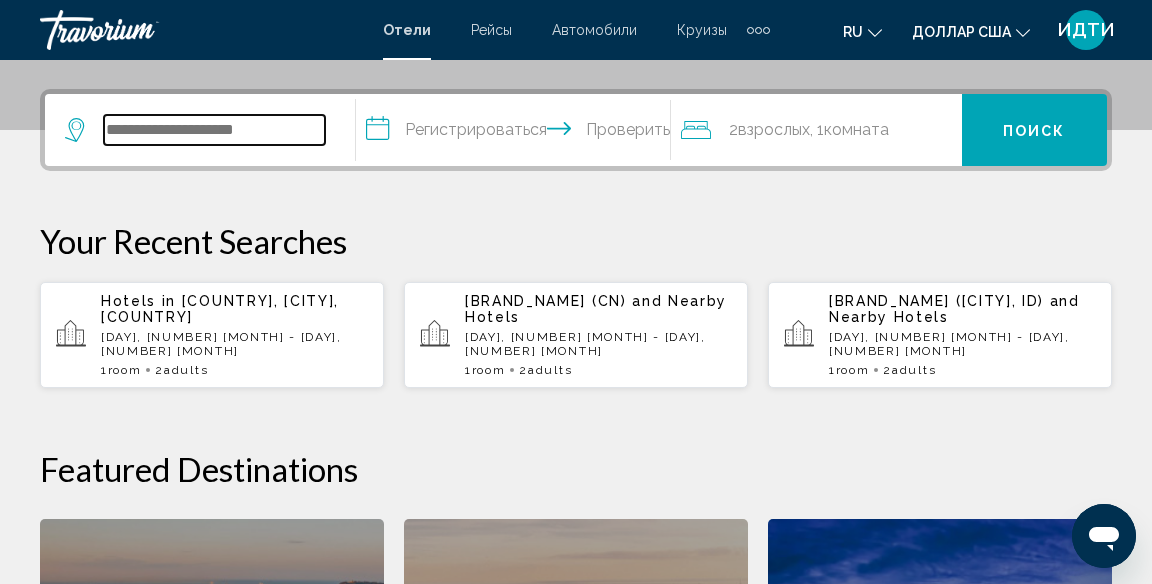 scroll, scrollTop: 494, scrollLeft: 0, axis: vertical 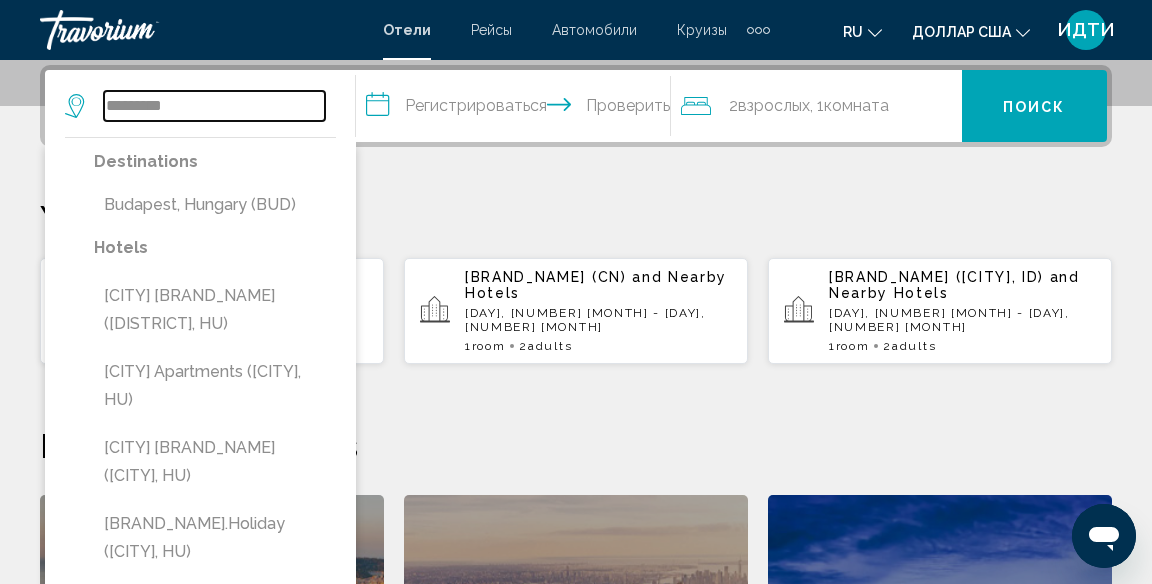 type on "********" 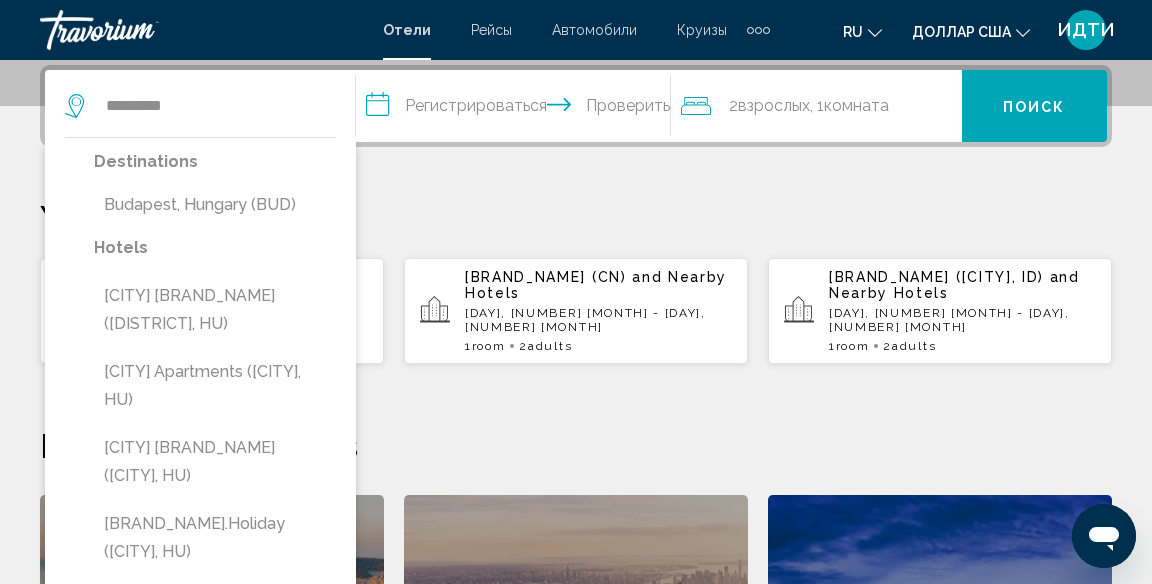 click on "**********" at bounding box center [517, 109] 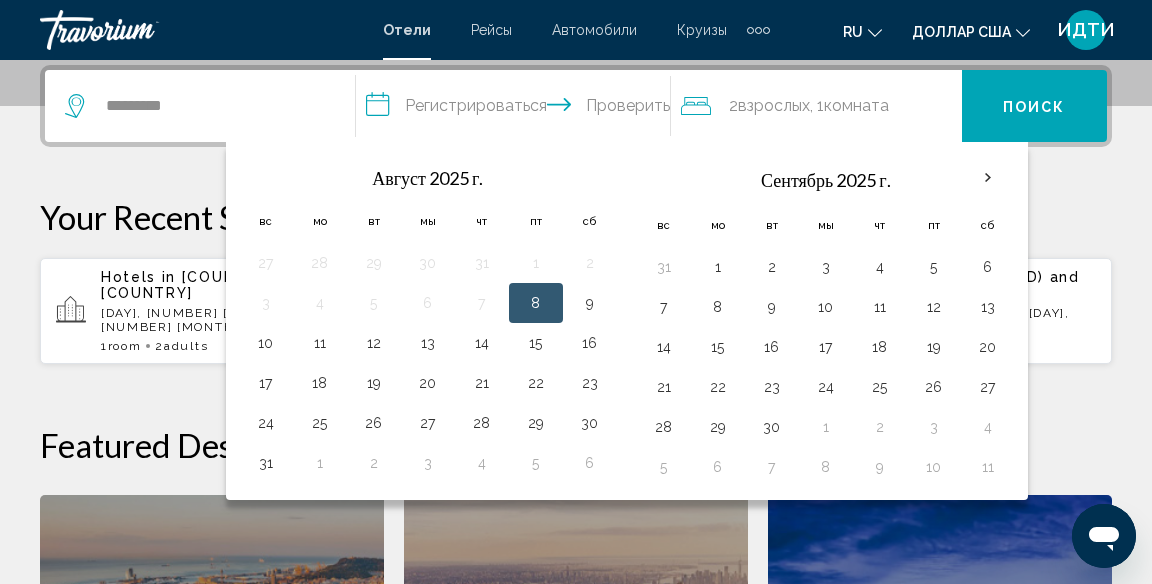 click at bounding box center (988, 178) 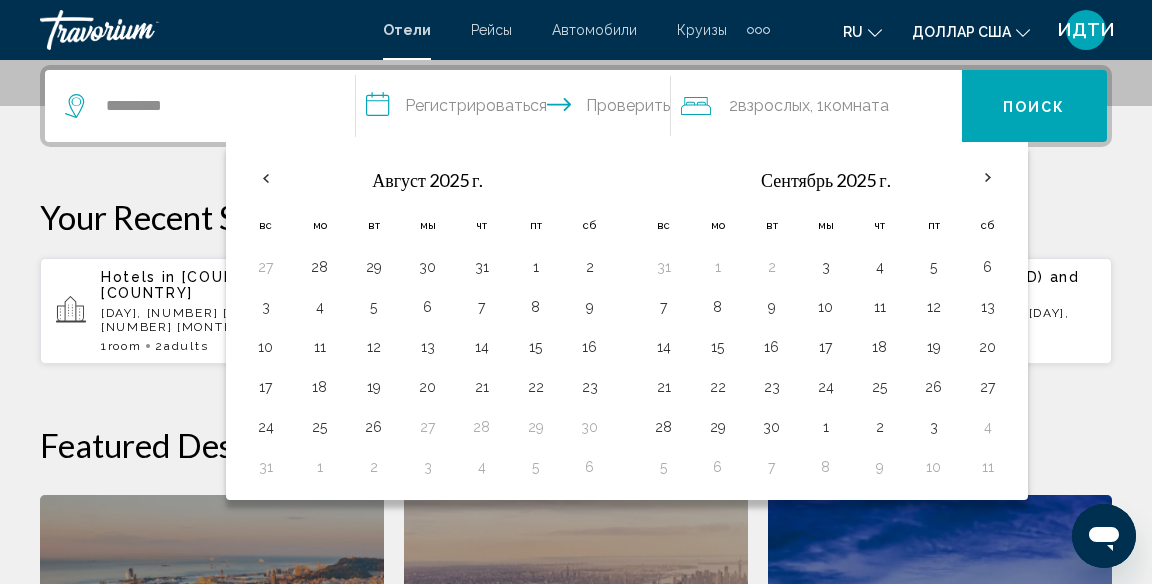 click at bounding box center (988, 178) 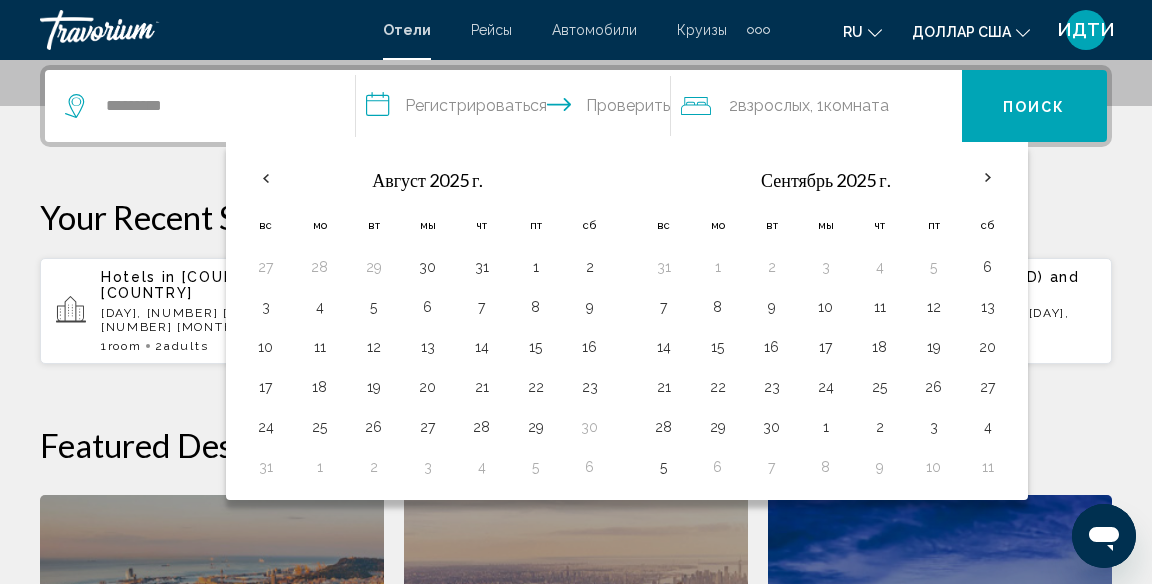 click on "13" at bounding box center [988, 307] 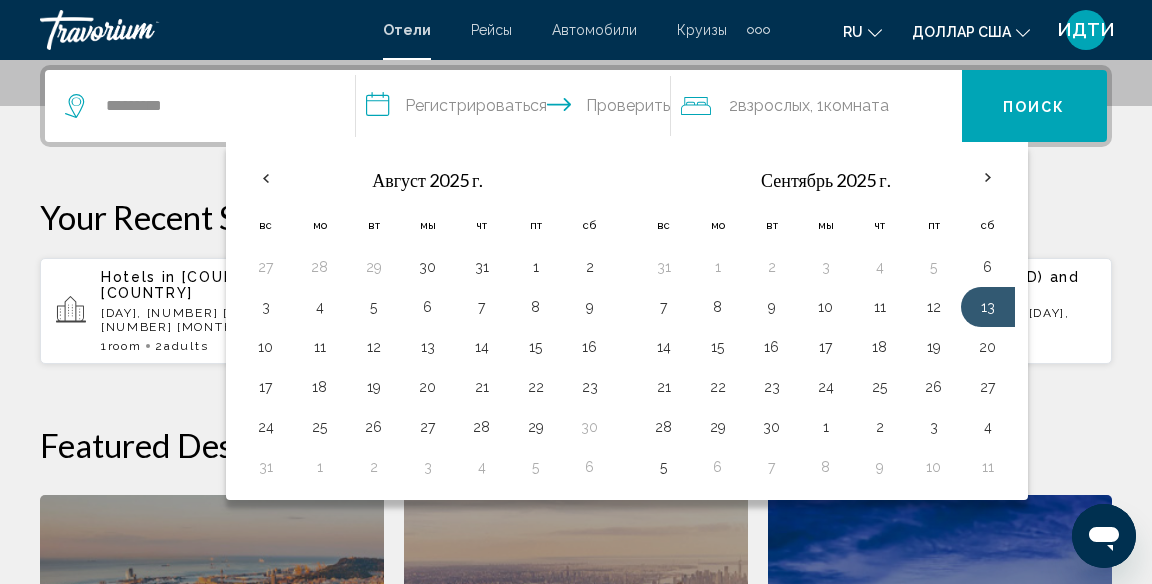 click on "16" at bounding box center [772, 347] 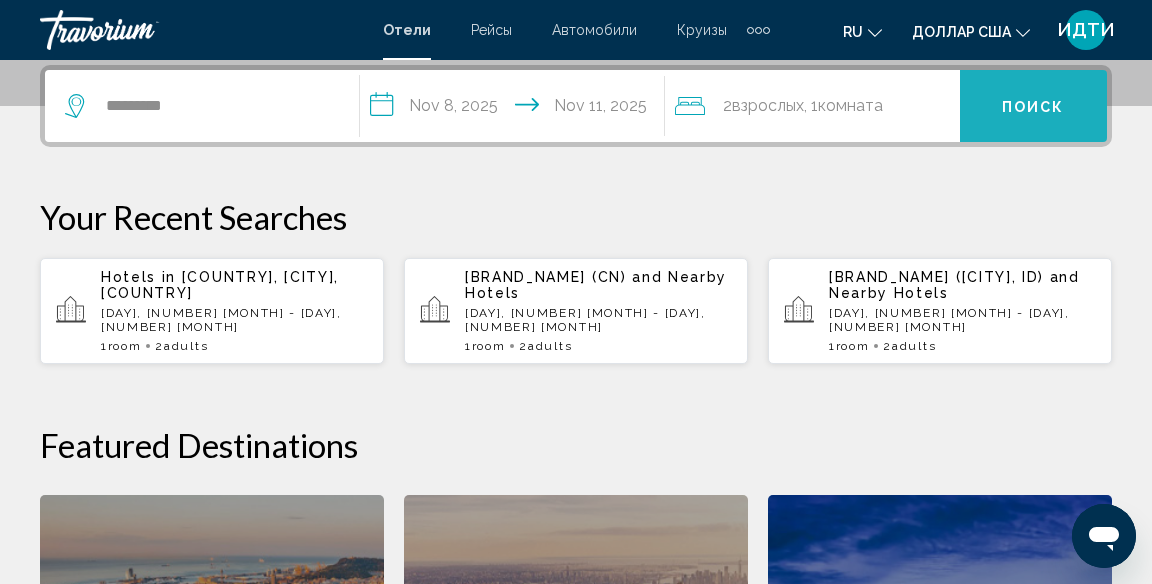 click on "Поиск" at bounding box center [1033, 107] 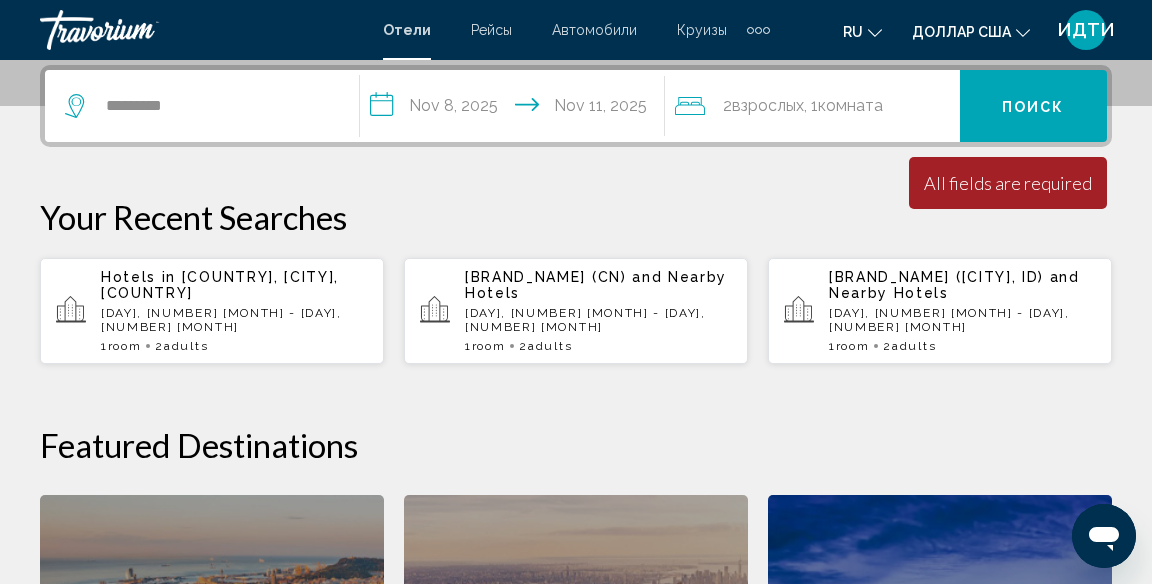 click on "**********" at bounding box center (516, 109) 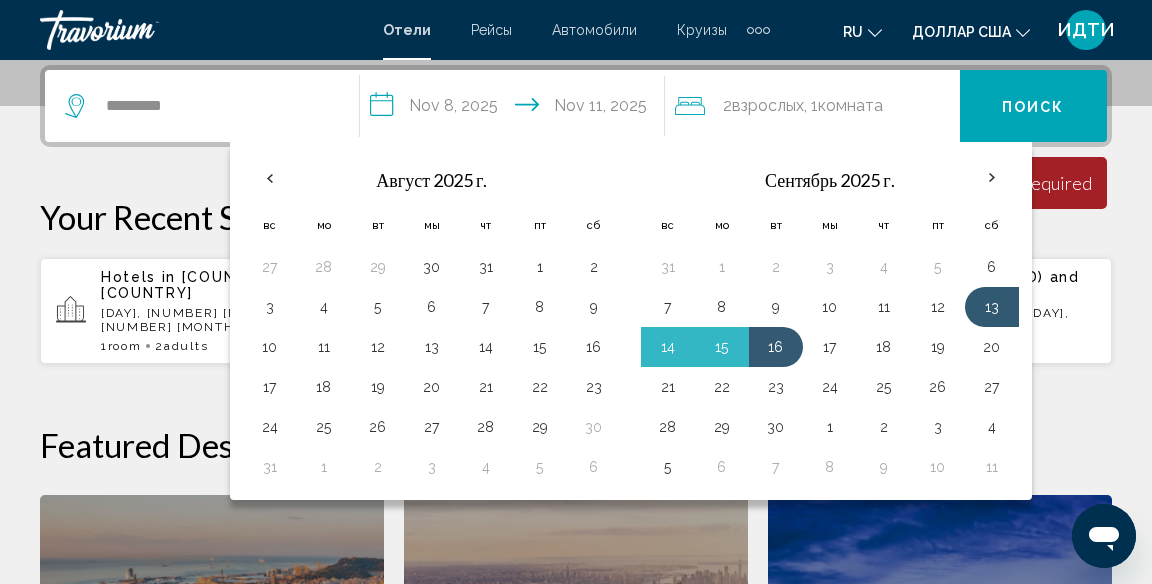 click on "13" at bounding box center (992, 307) 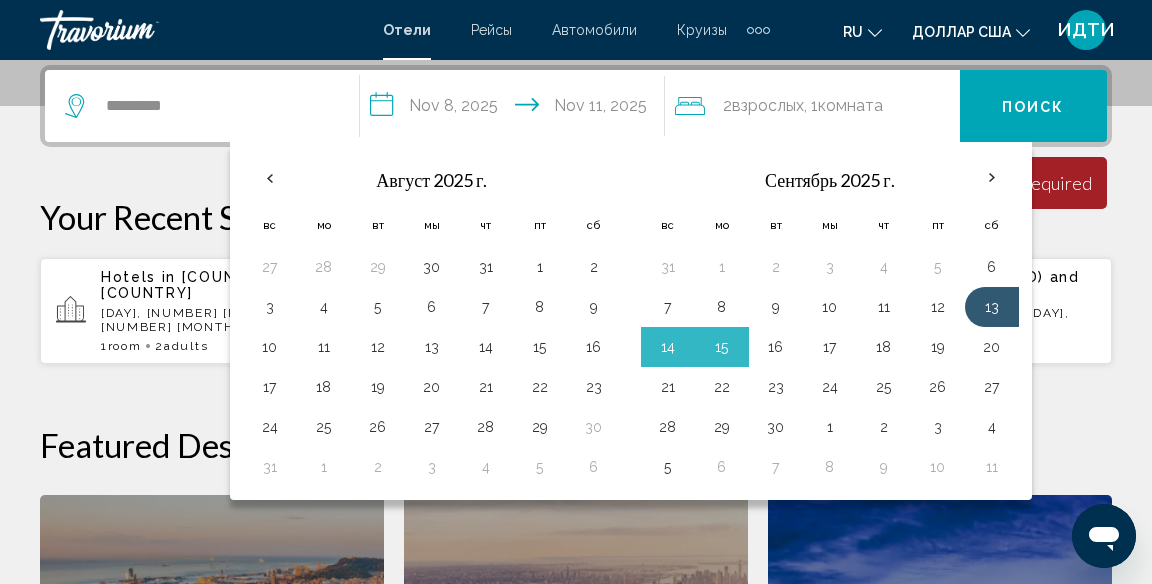 click on "13" at bounding box center [992, 307] 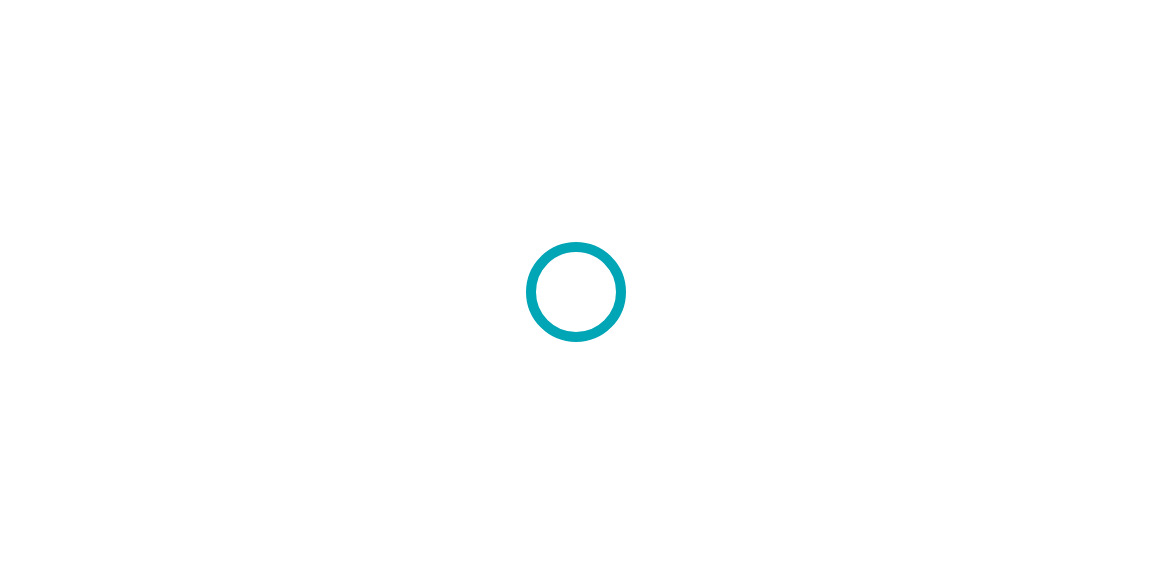 scroll, scrollTop: 0, scrollLeft: 0, axis: both 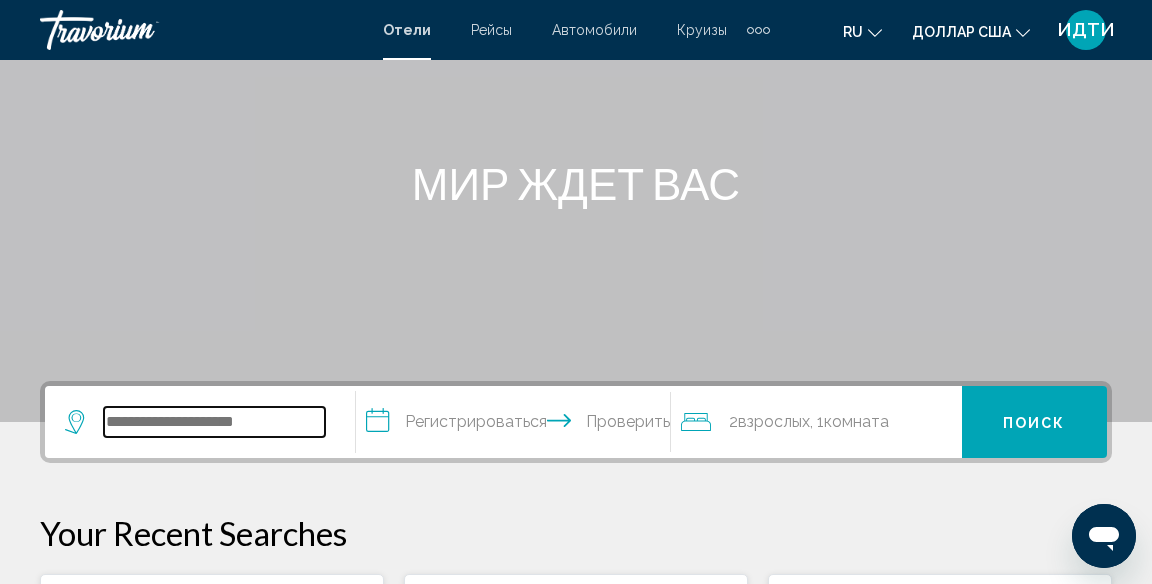 click at bounding box center (214, 422) 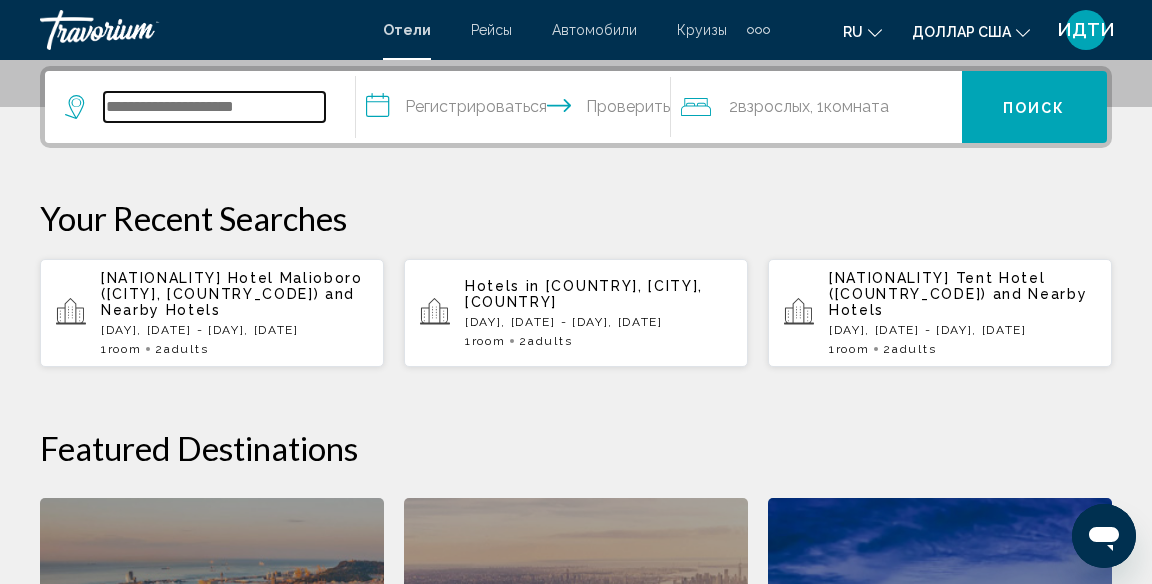 scroll, scrollTop: 494, scrollLeft: 0, axis: vertical 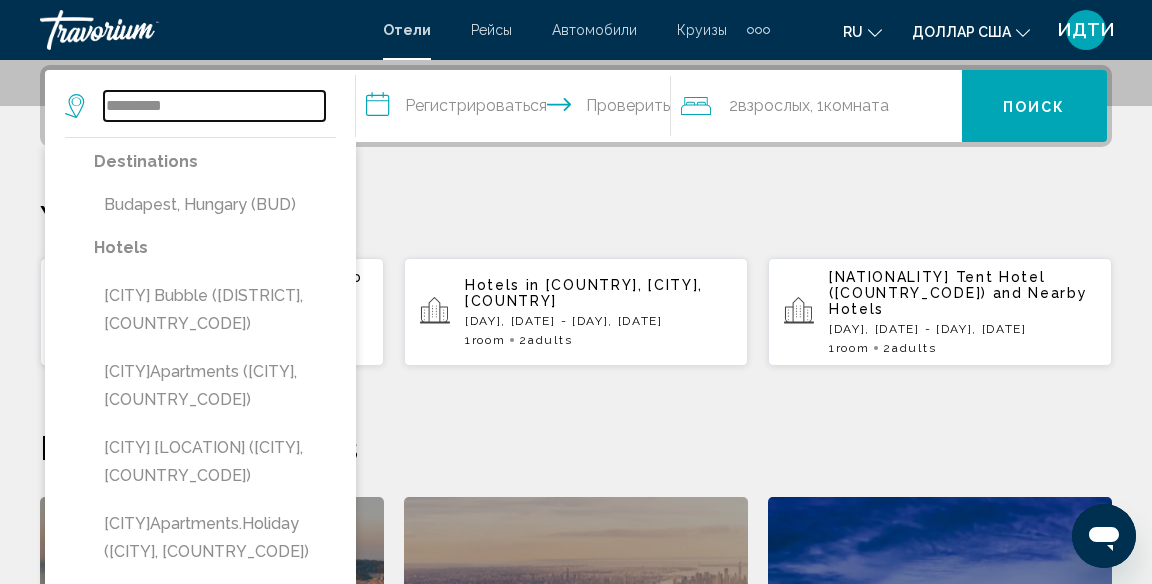 type on "********" 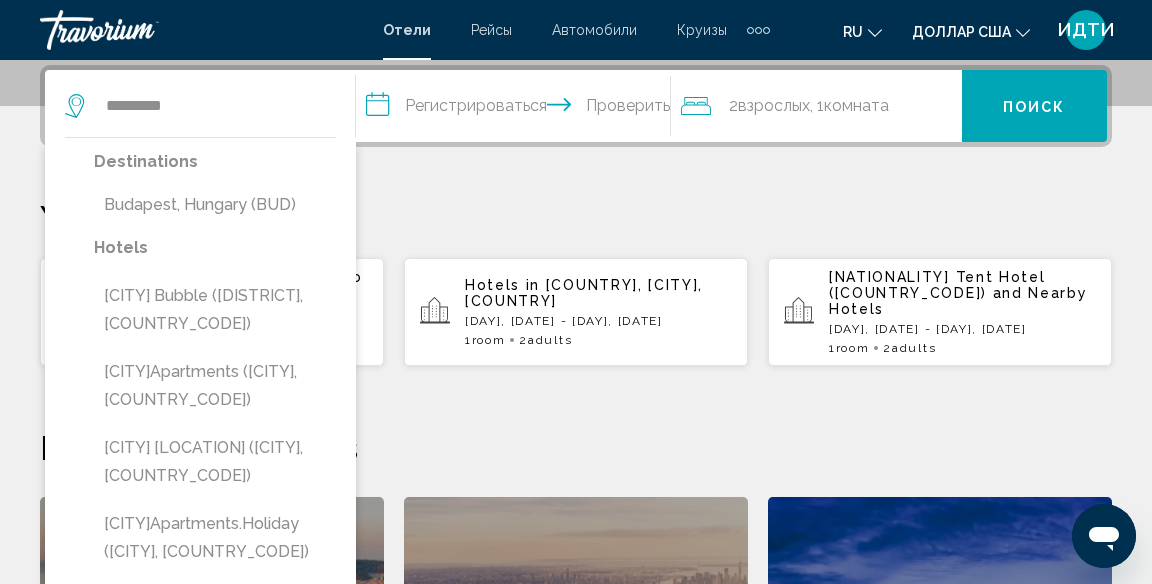 click on "**********" at bounding box center [517, 109] 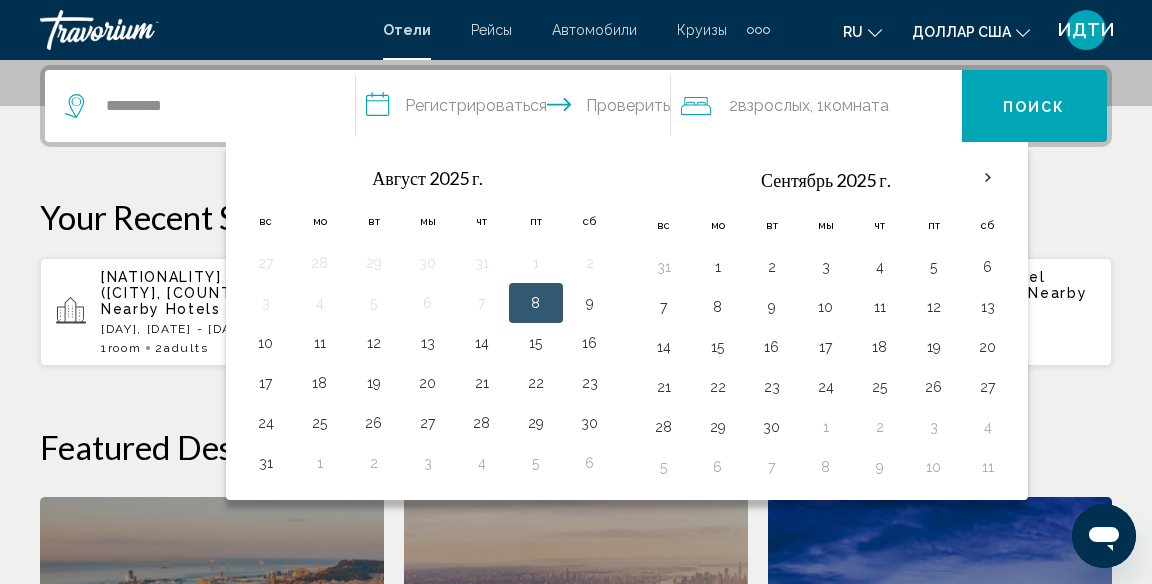 click at bounding box center (988, 178) 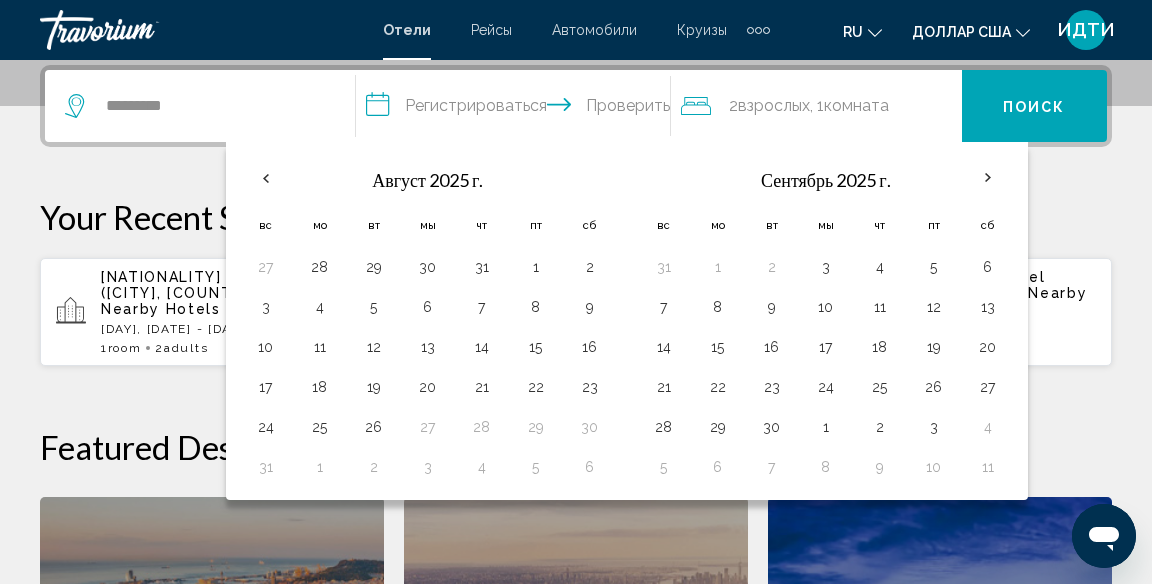 click at bounding box center (988, 178) 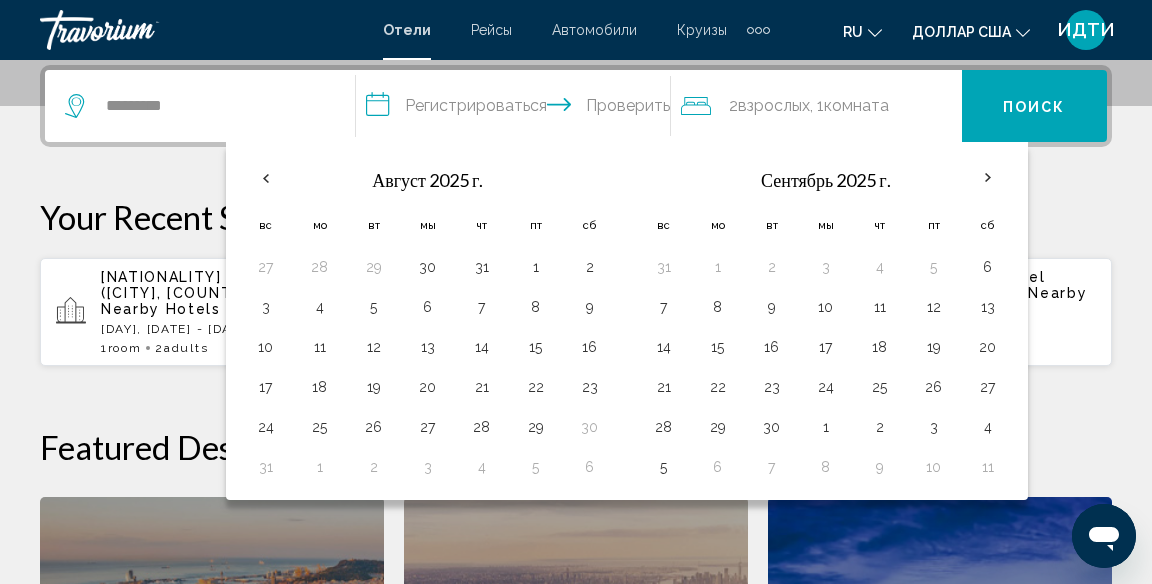 click on "13" at bounding box center (988, 307) 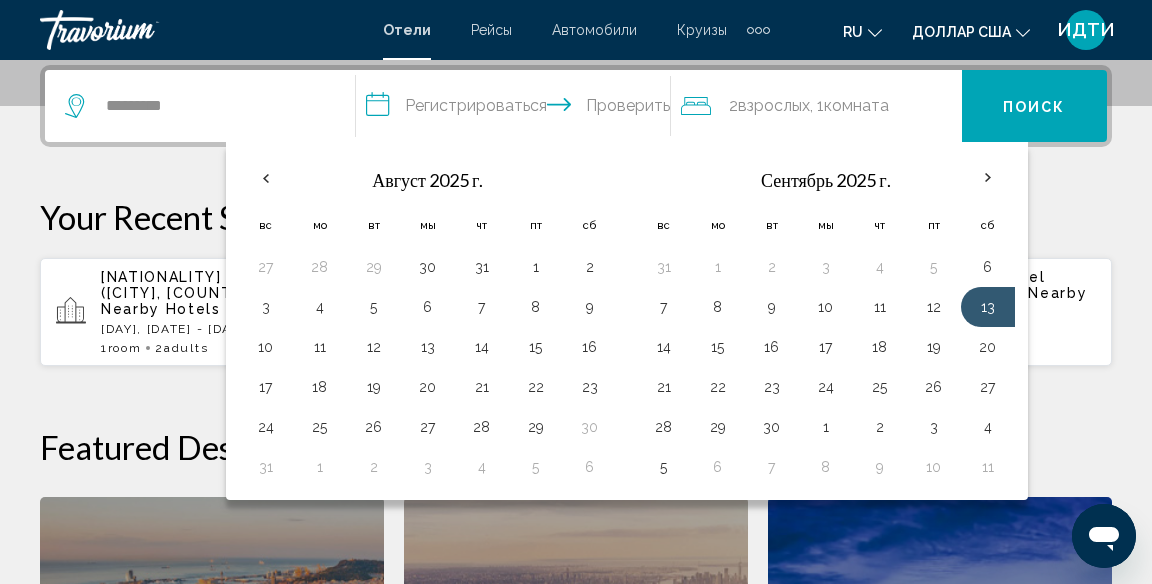 click on "16" at bounding box center [772, 347] 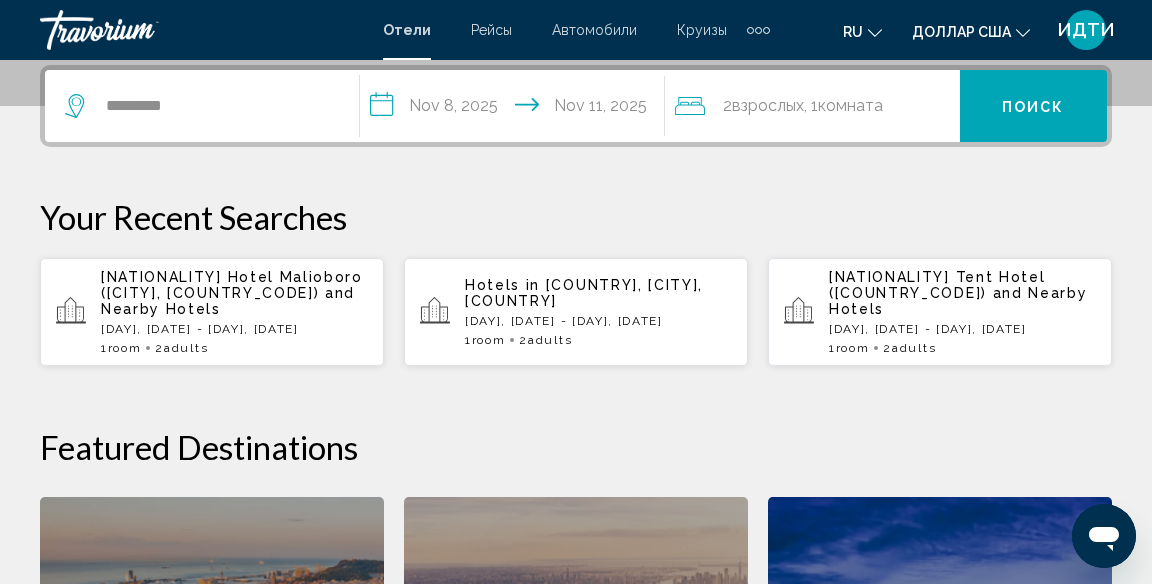 click on "**********" at bounding box center [516, 109] 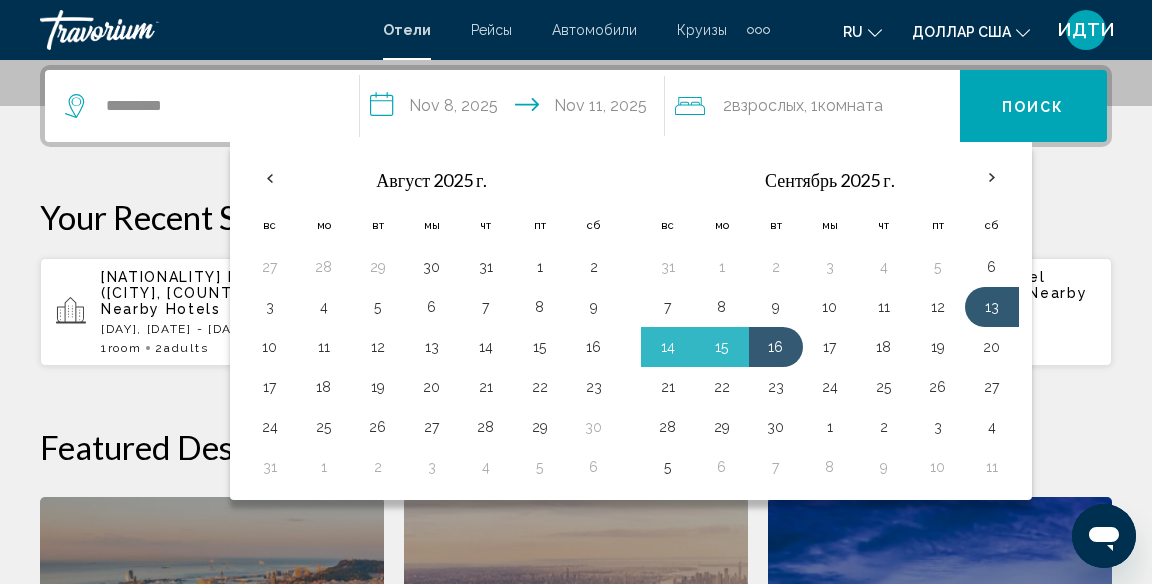 click on "13" at bounding box center (992, 307) 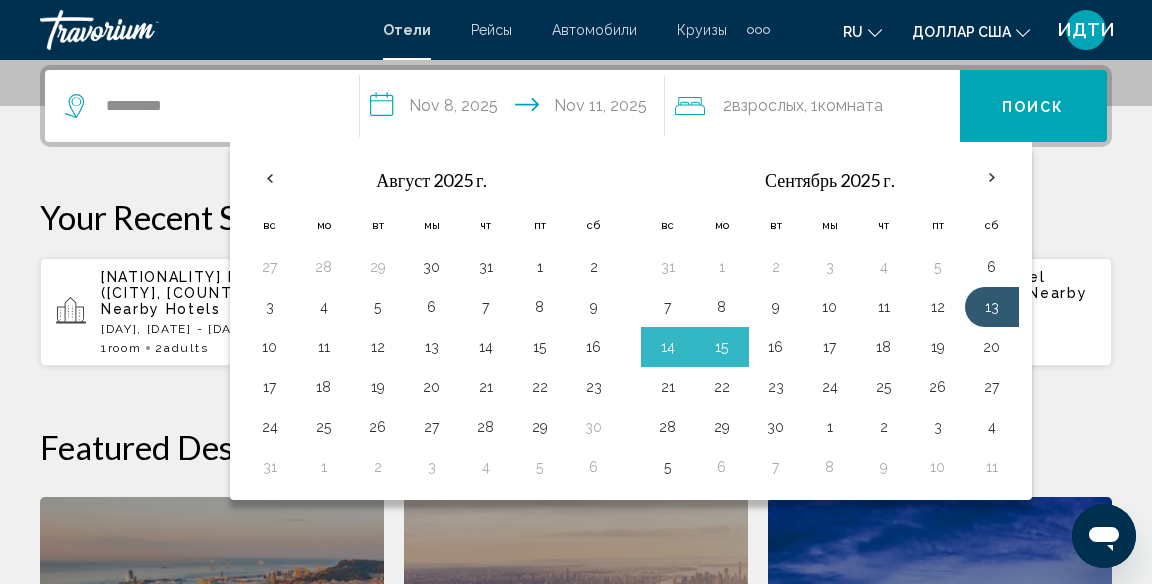click on "Your Recent Searches" at bounding box center (576, 217) 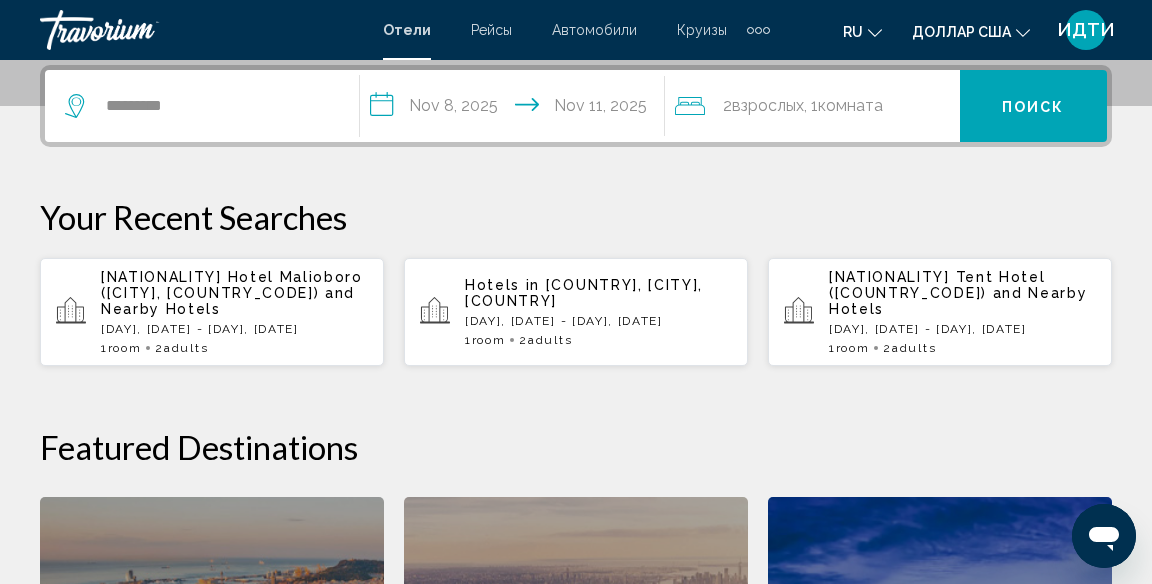 click on "Круизы" at bounding box center (702, 30) 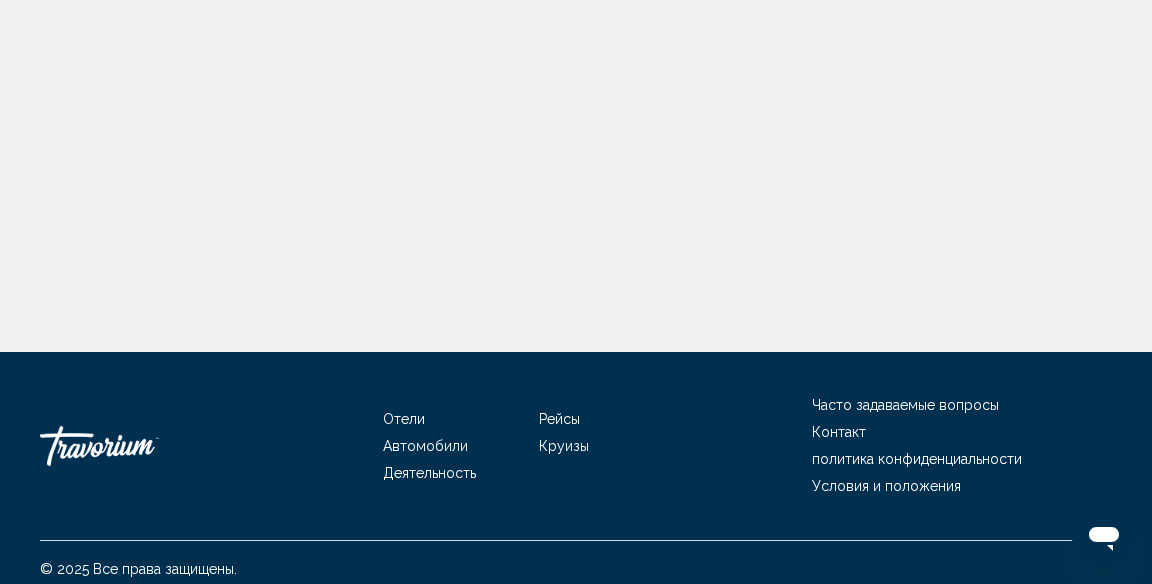 scroll, scrollTop: 0, scrollLeft: 0, axis: both 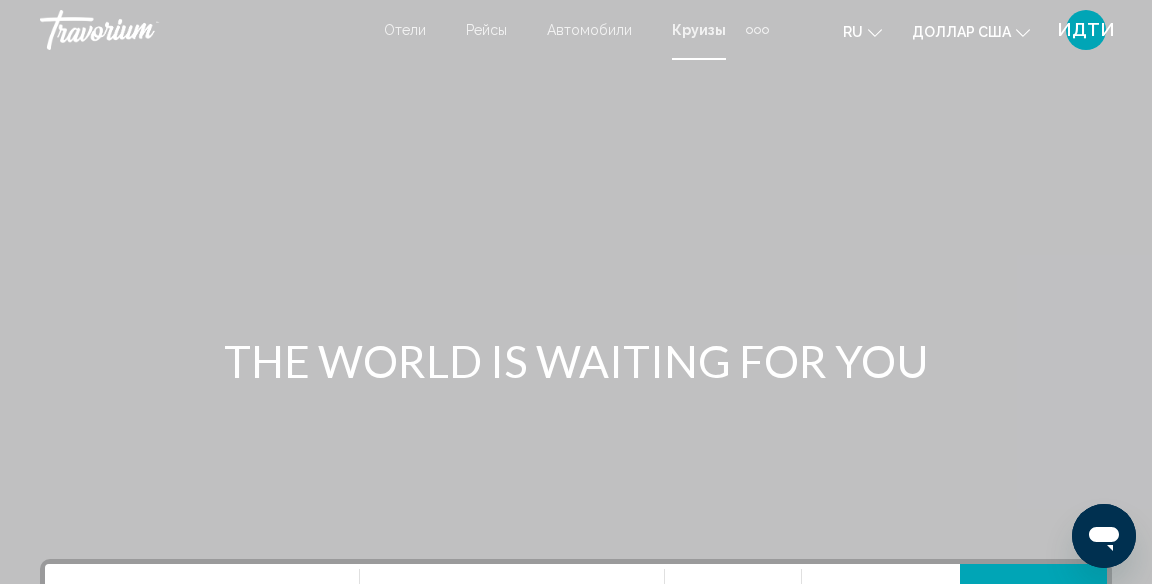 click on "Отели" at bounding box center (405, 30) 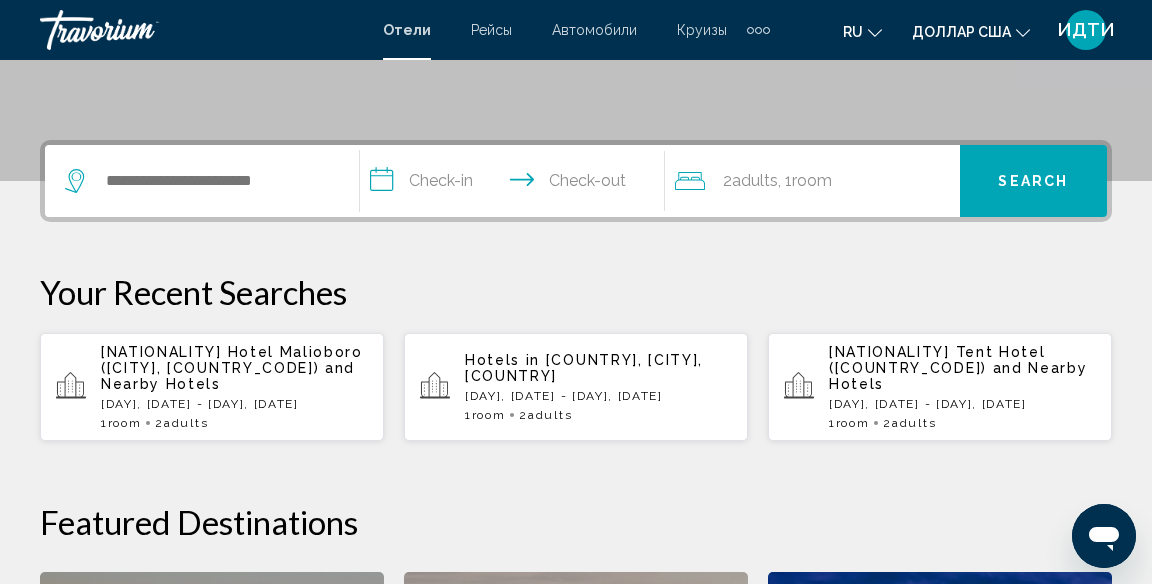 scroll, scrollTop: 415, scrollLeft: 0, axis: vertical 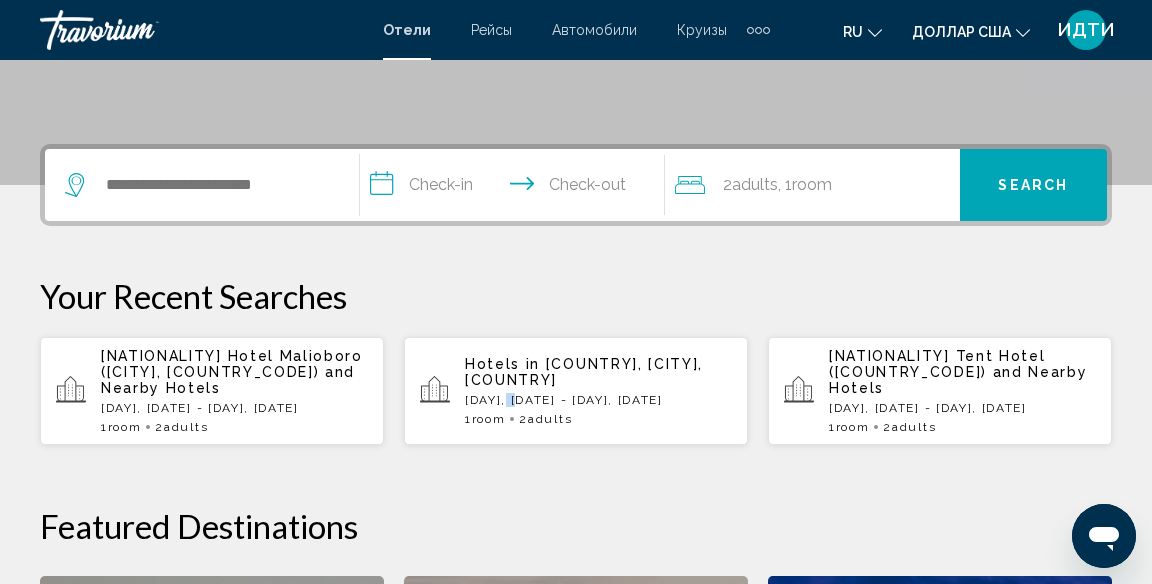 click on "Featured Destinations" 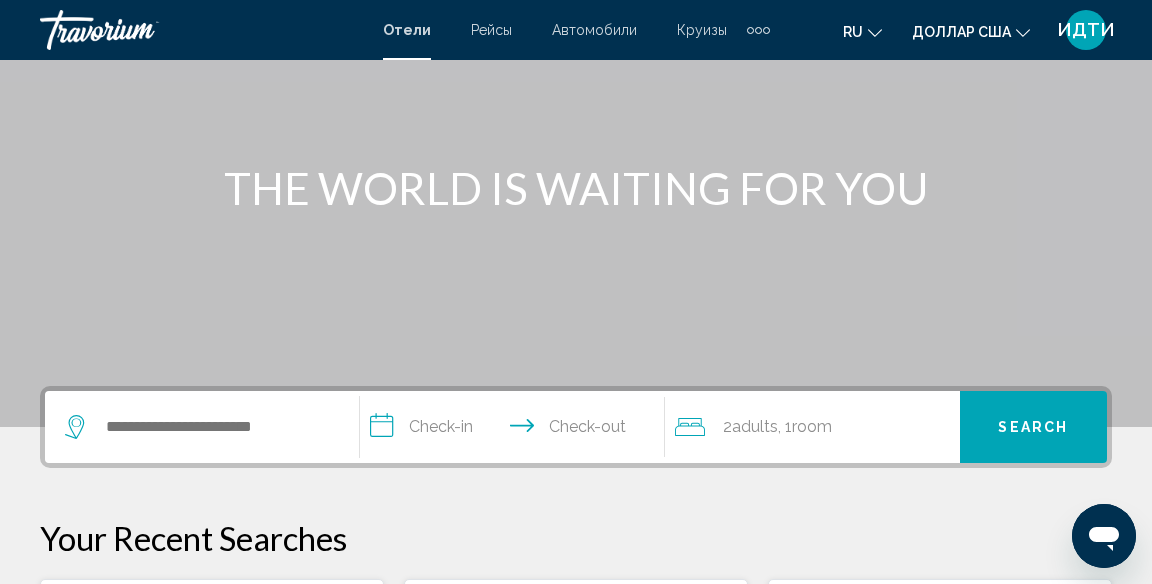 scroll, scrollTop: 0, scrollLeft: 0, axis: both 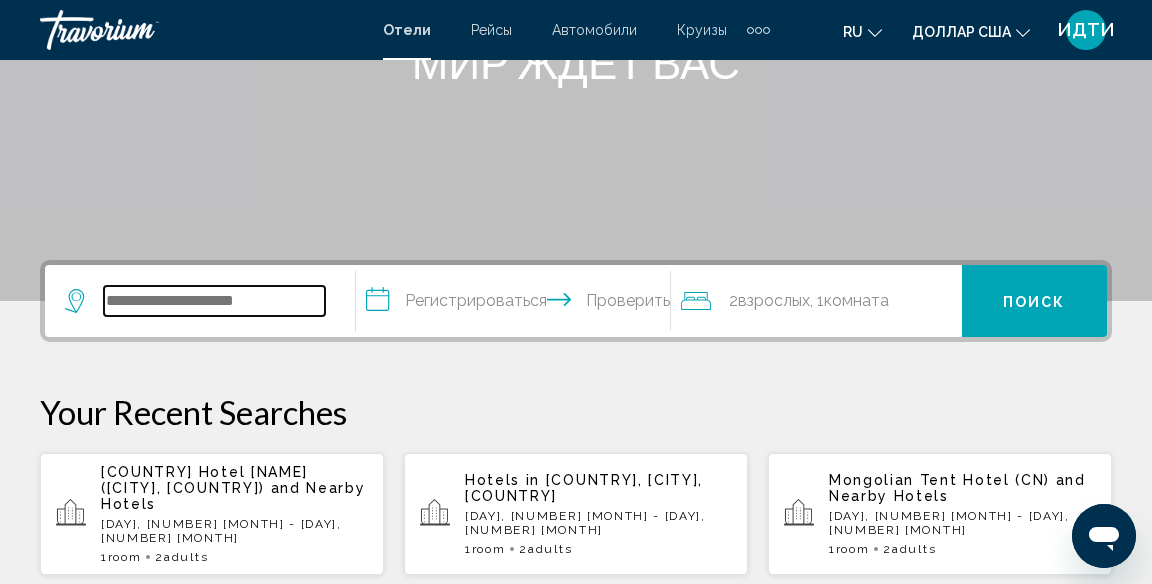 click at bounding box center [214, 301] 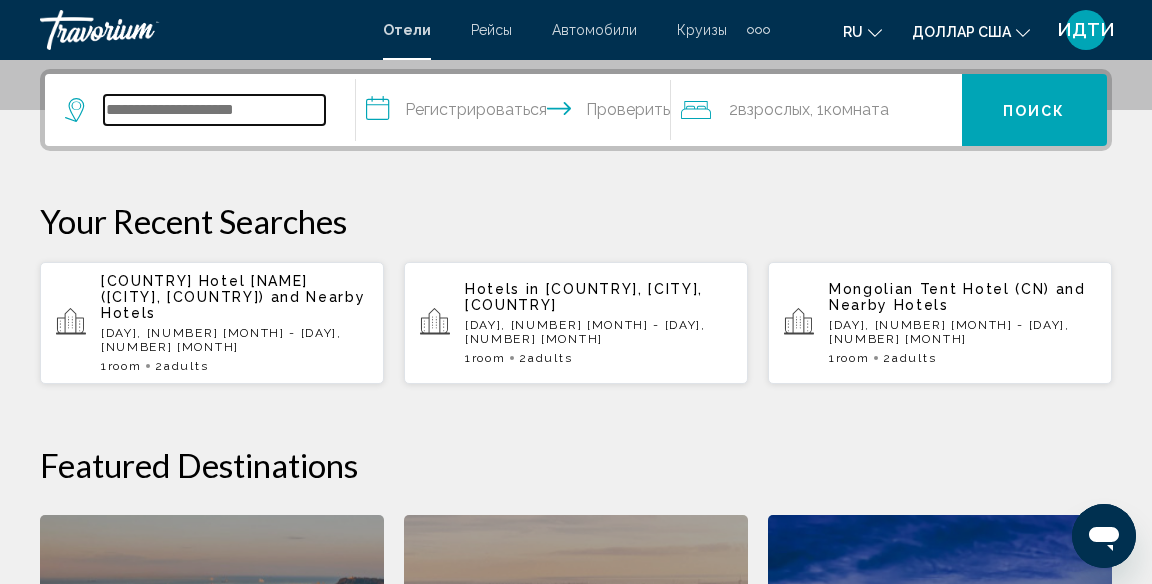 scroll, scrollTop: 494, scrollLeft: 0, axis: vertical 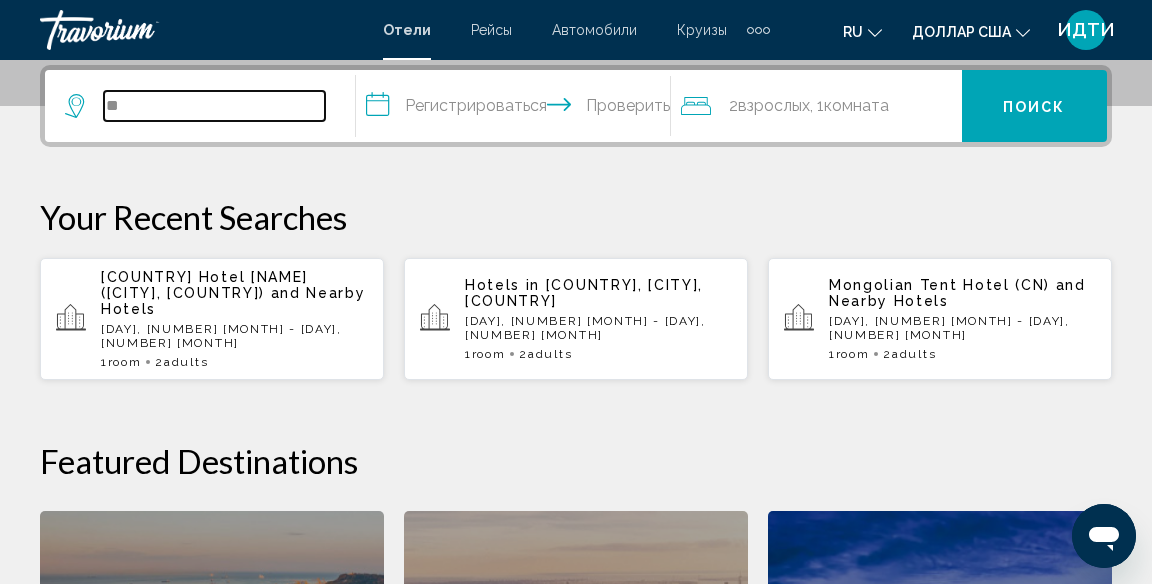 type on "**" 